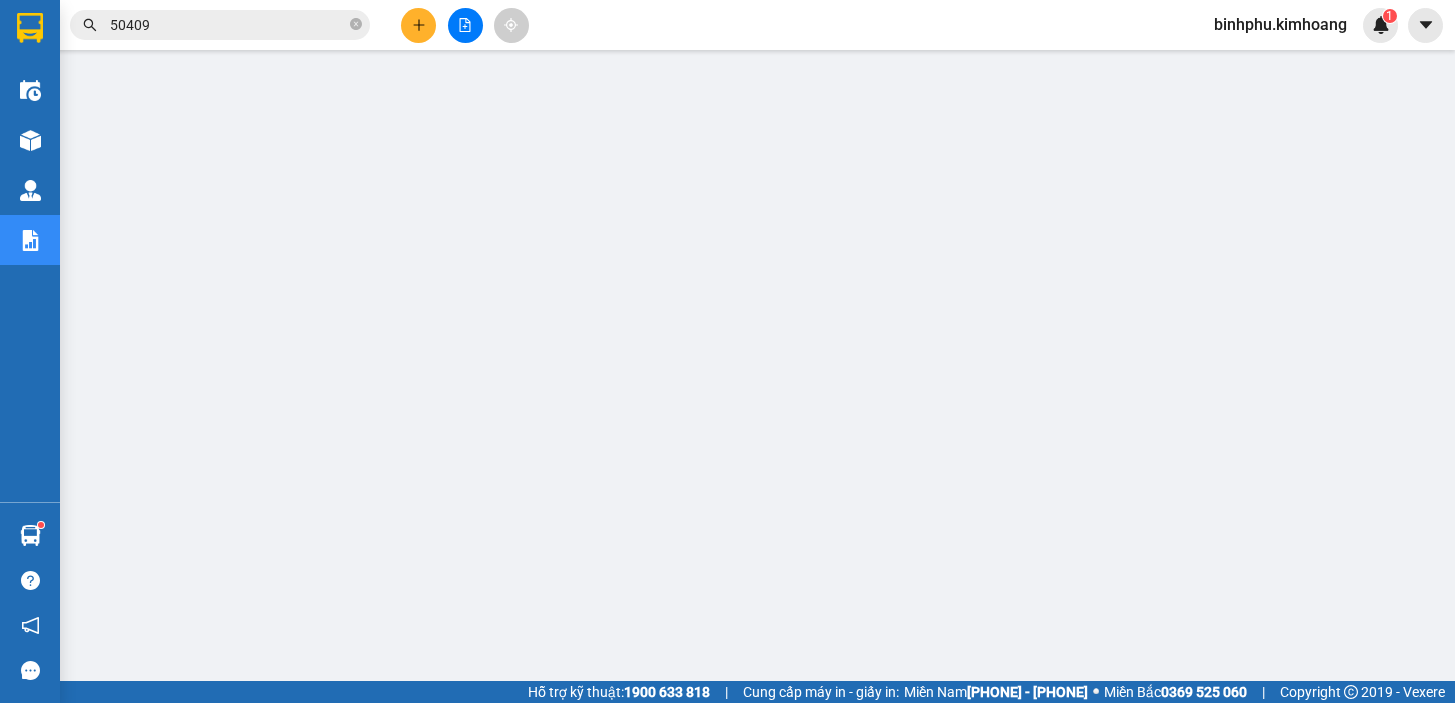 scroll, scrollTop: 0, scrollLeft: 0, axis: both 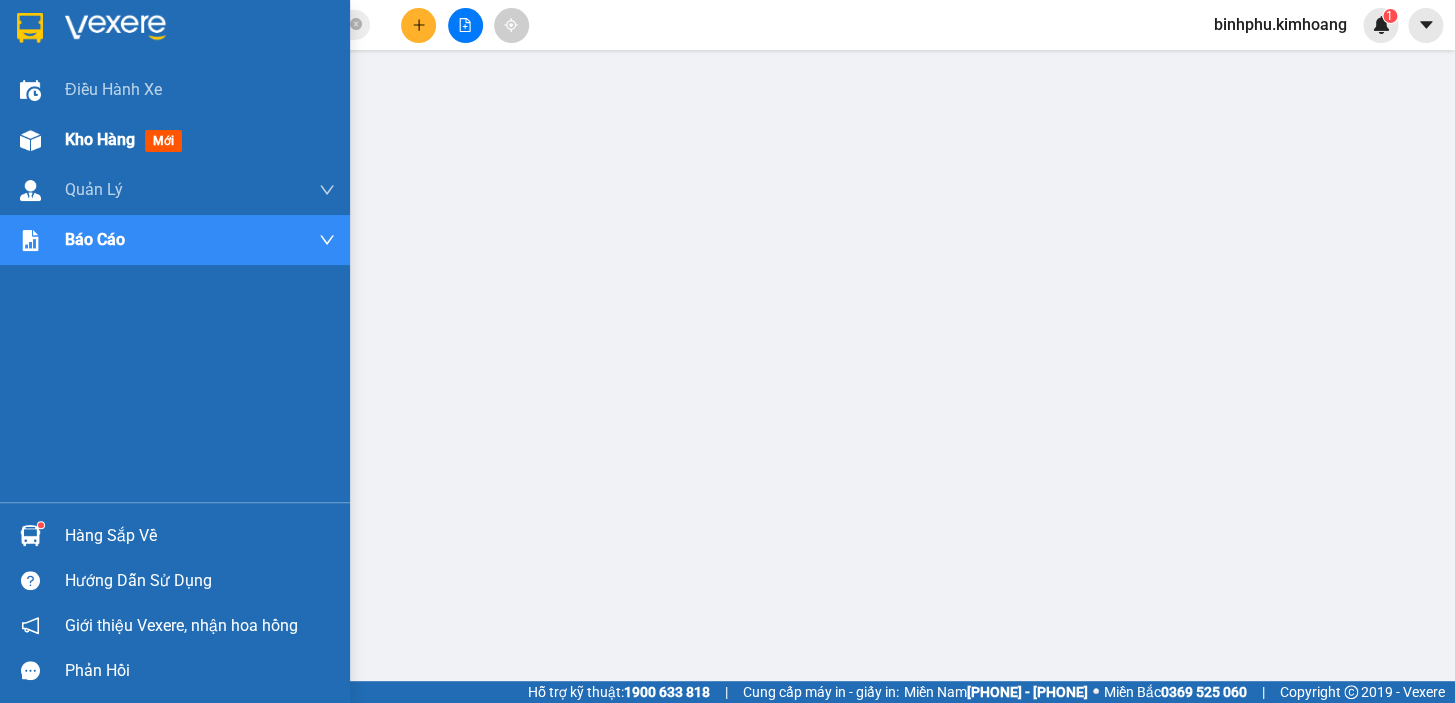click on "Kho hàng" at bounding box center [100, 139] 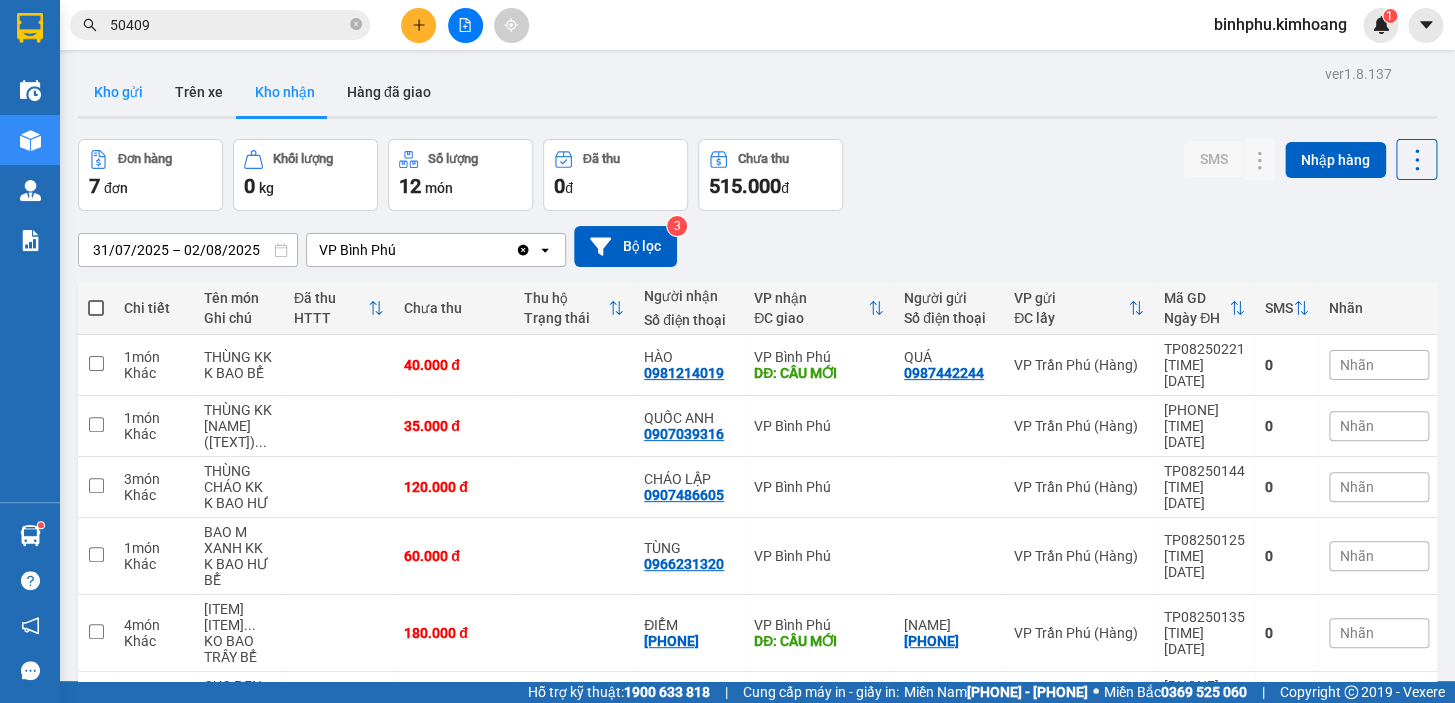 click on "Kho gửi" at bounding box center [118, 92] 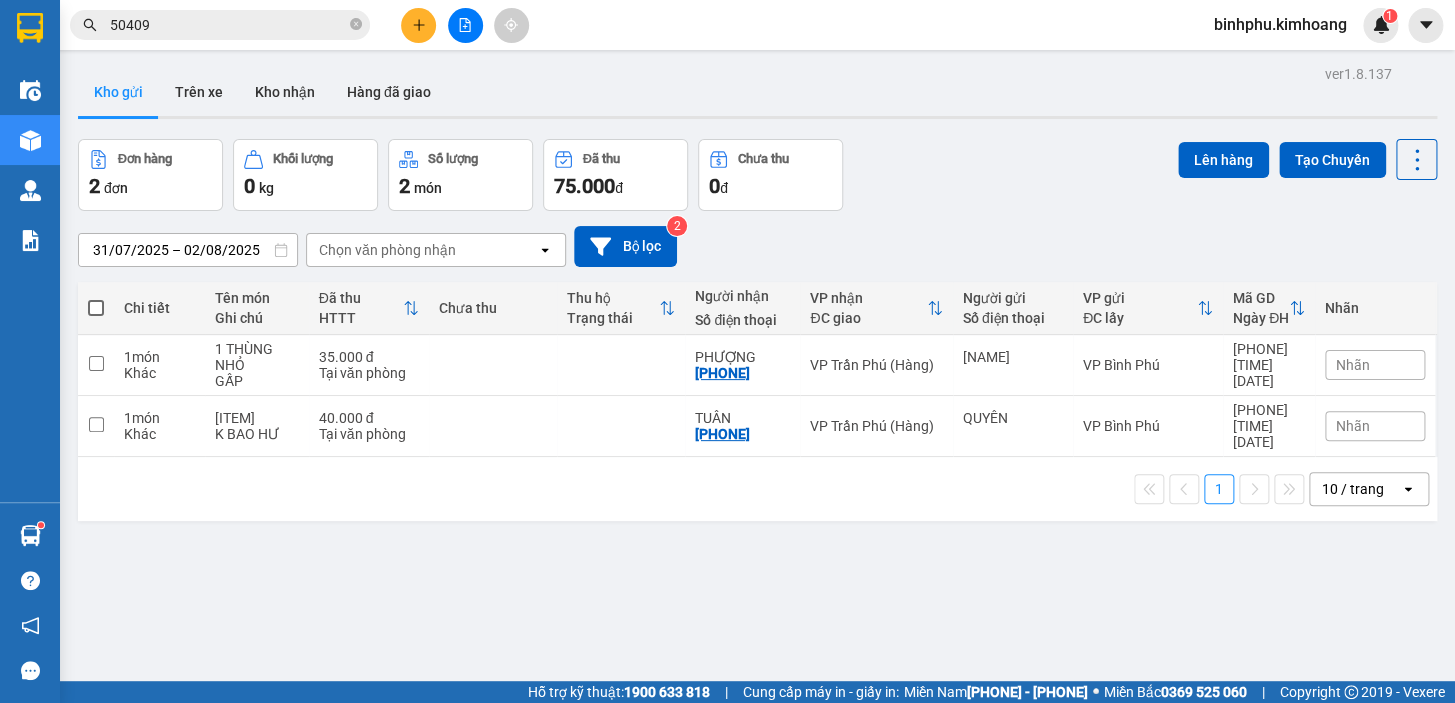 click at bounding box center (96, 308) 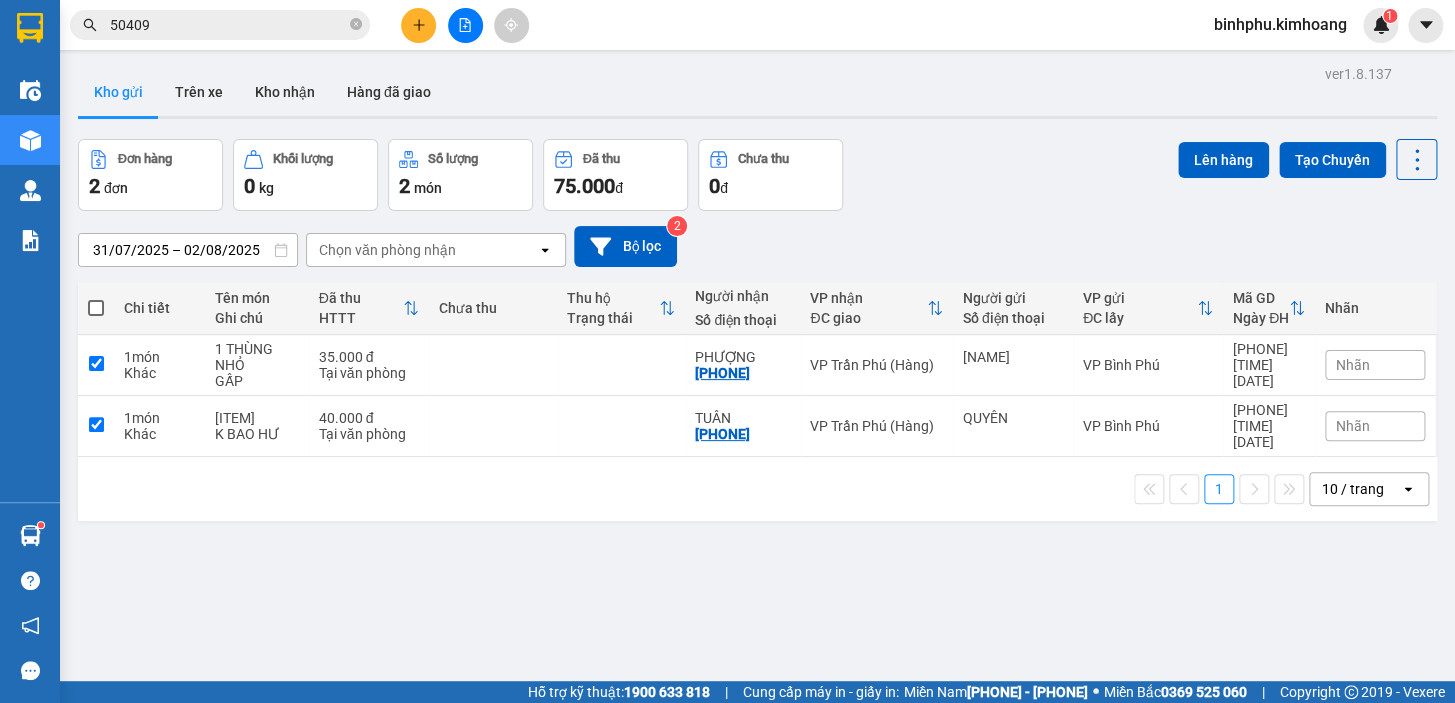 checkbox on "true" 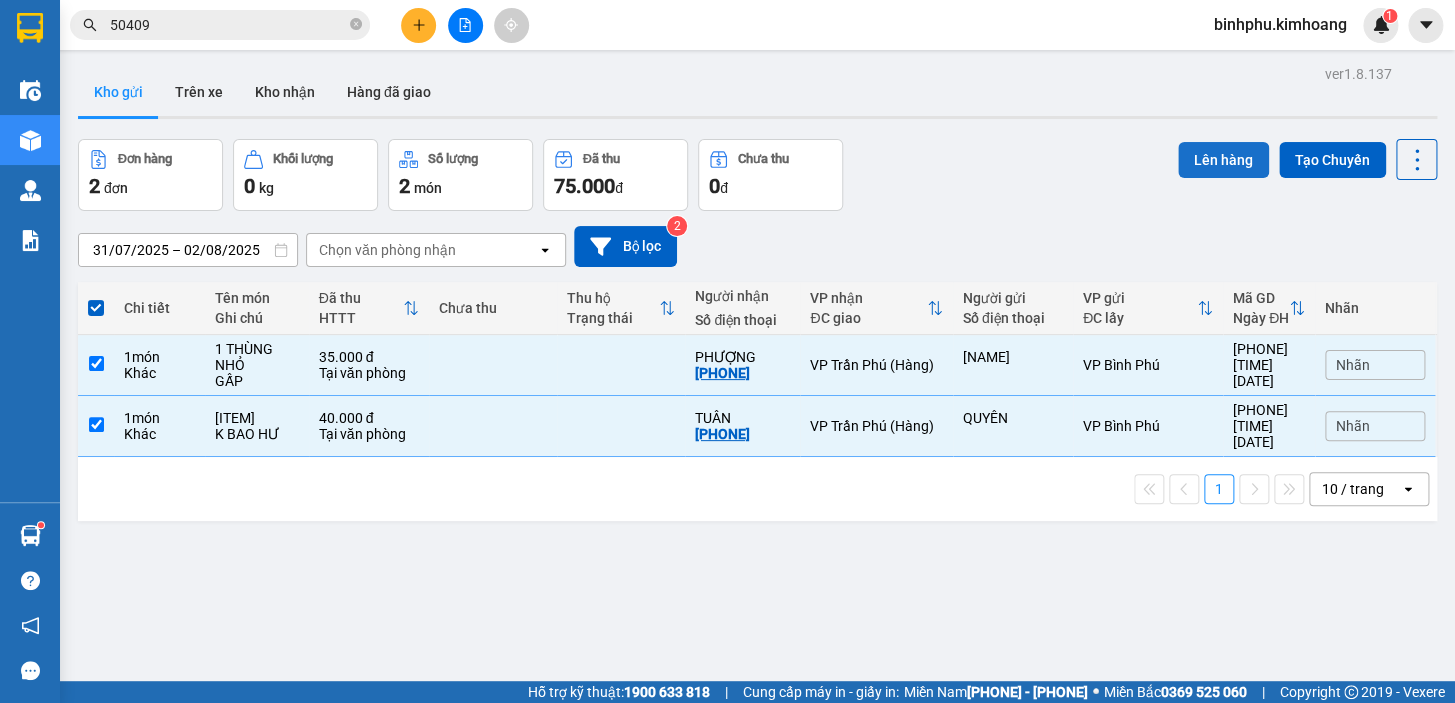 click on "Lên hàng" at bounding box center (1223, 160) 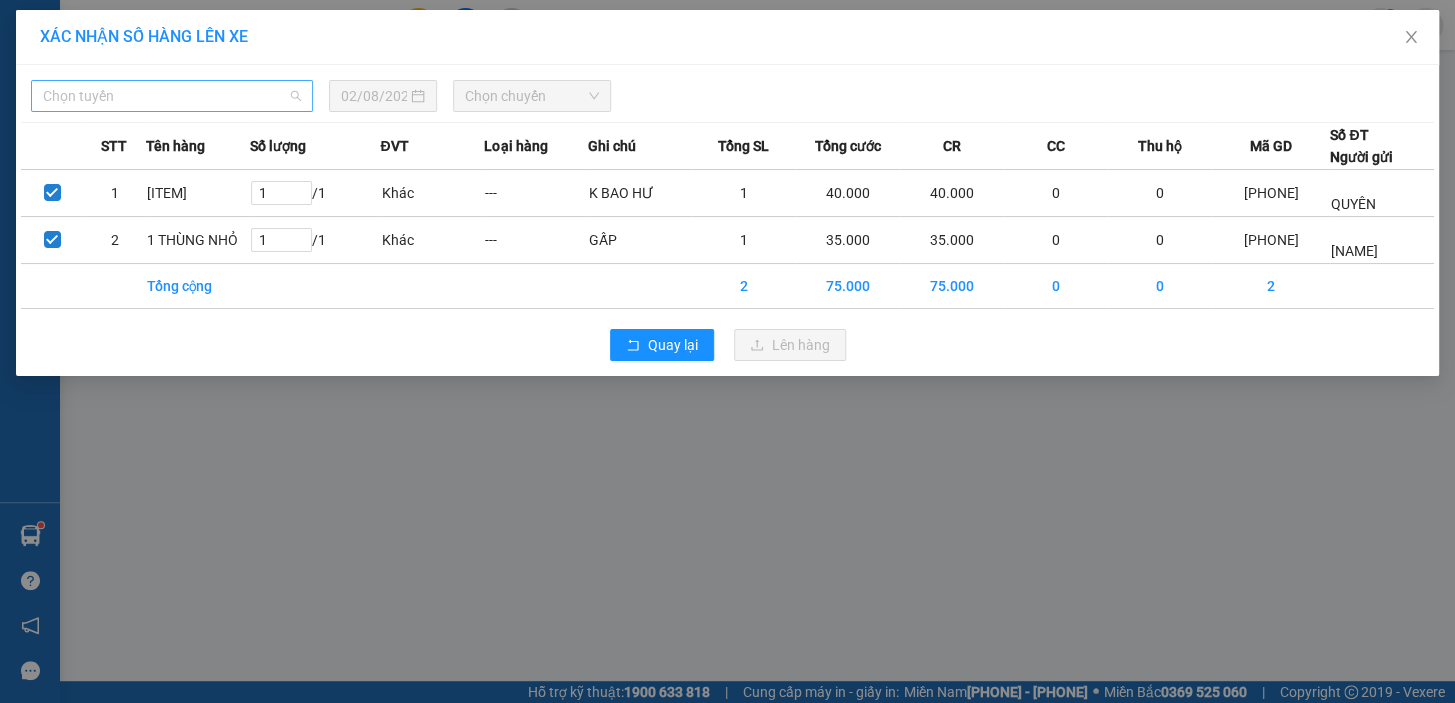 click on "Chọn tuyến" at bounding box center (172, 96) 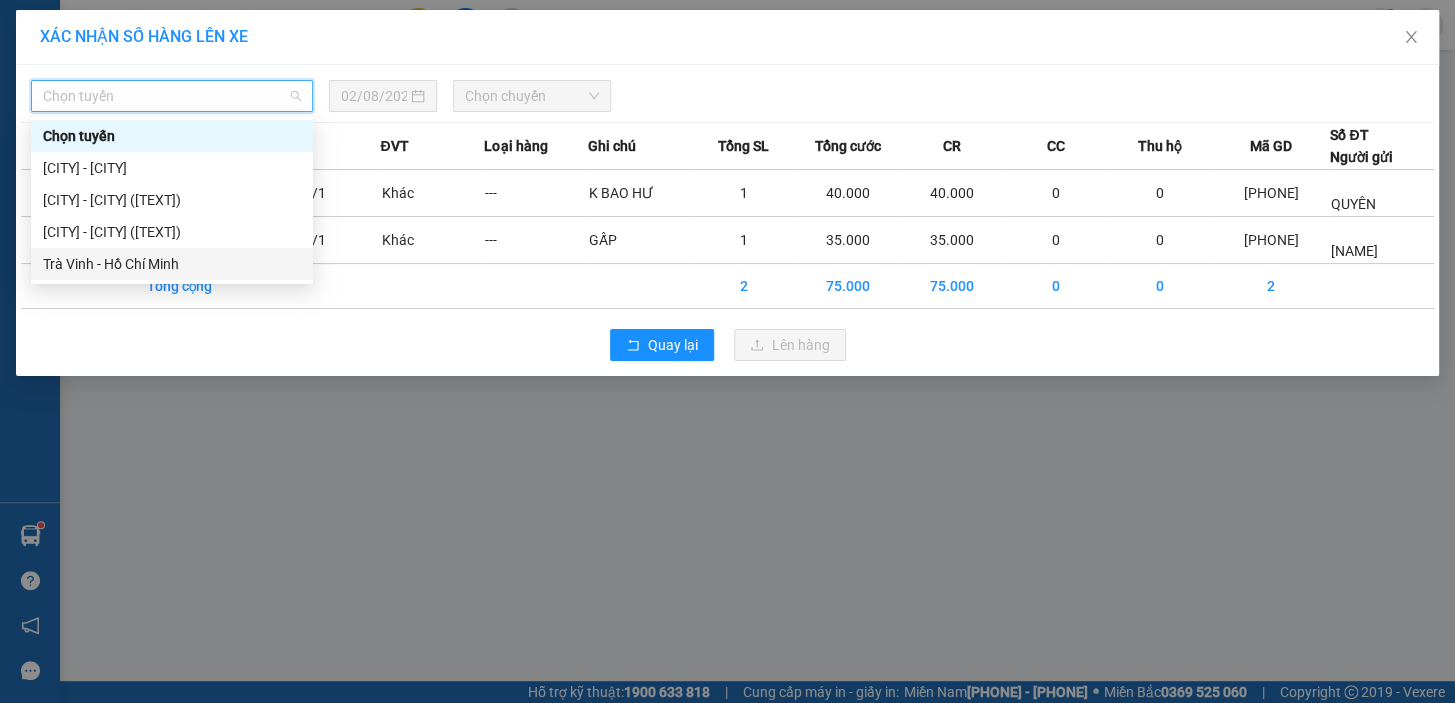 click on "Trà Vinh - Hồ Chí Minh" at bounding box center (172, 264) 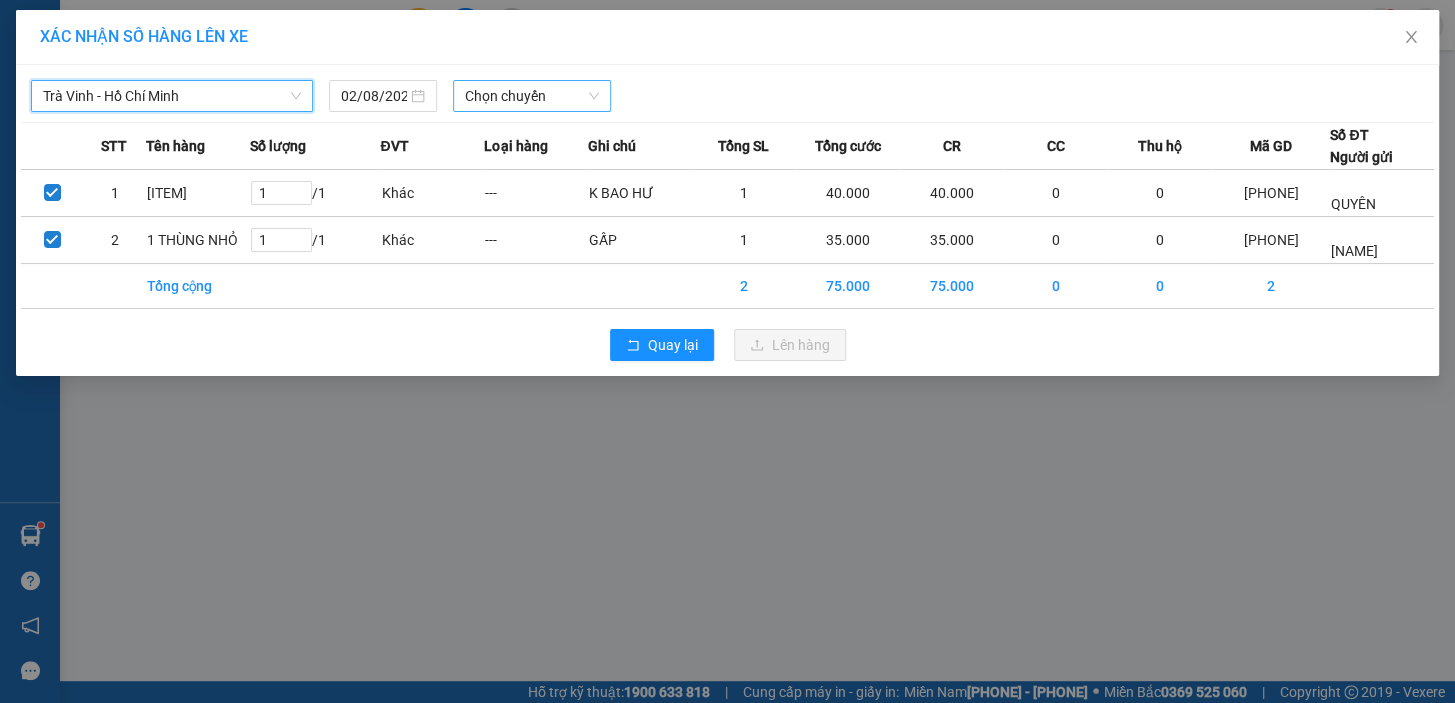 click on "Chọn chuyến" at bounding box center [532, 96] 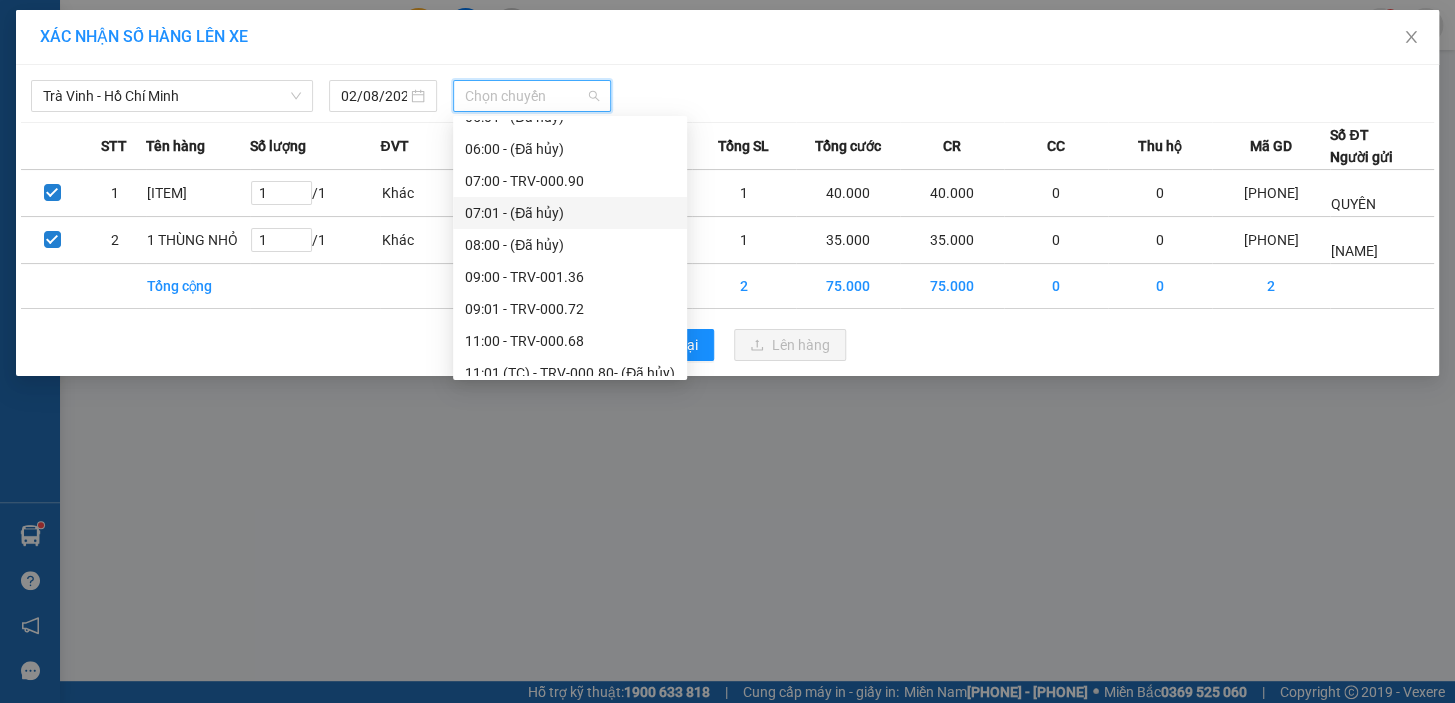 scroll, scrollTop: 272, scrollLeft: 0, axis: vertical 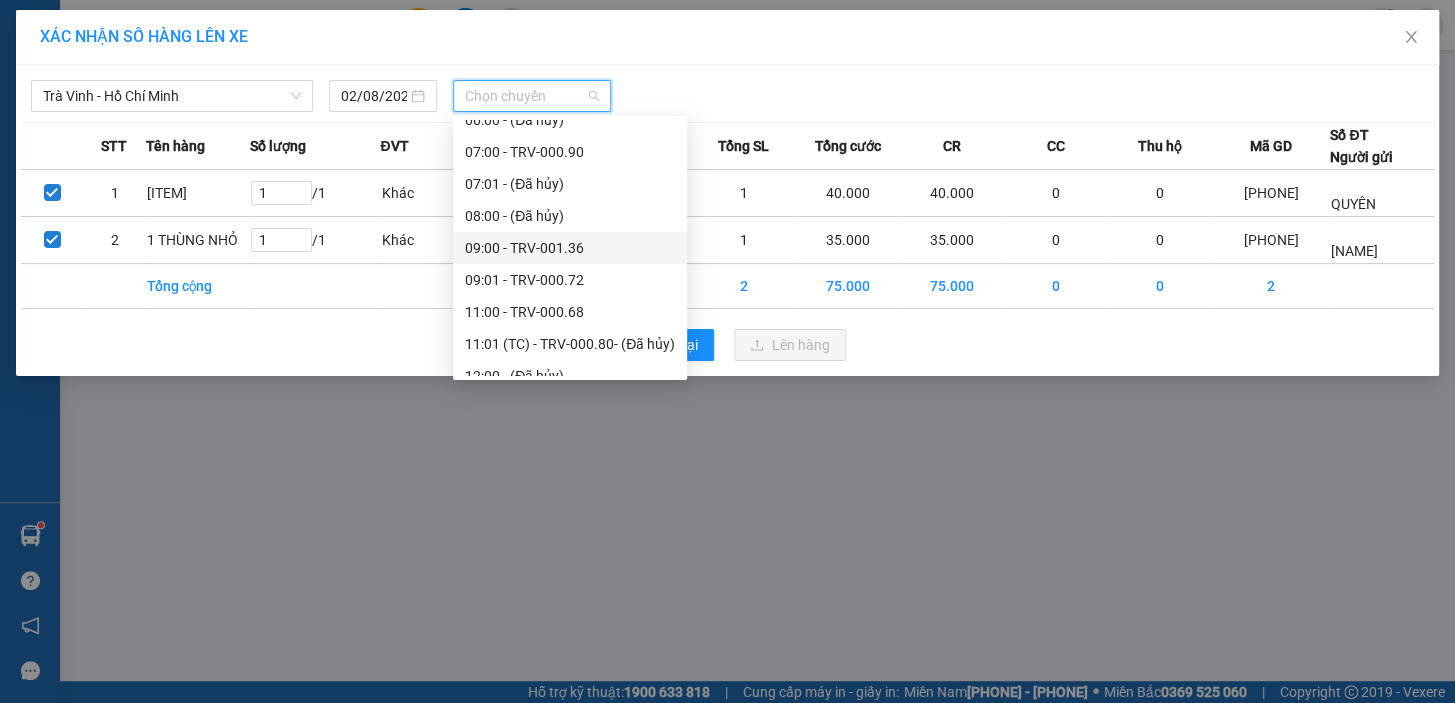click on "09:00     - TRV-001.36" at bounding box center [570, 248] 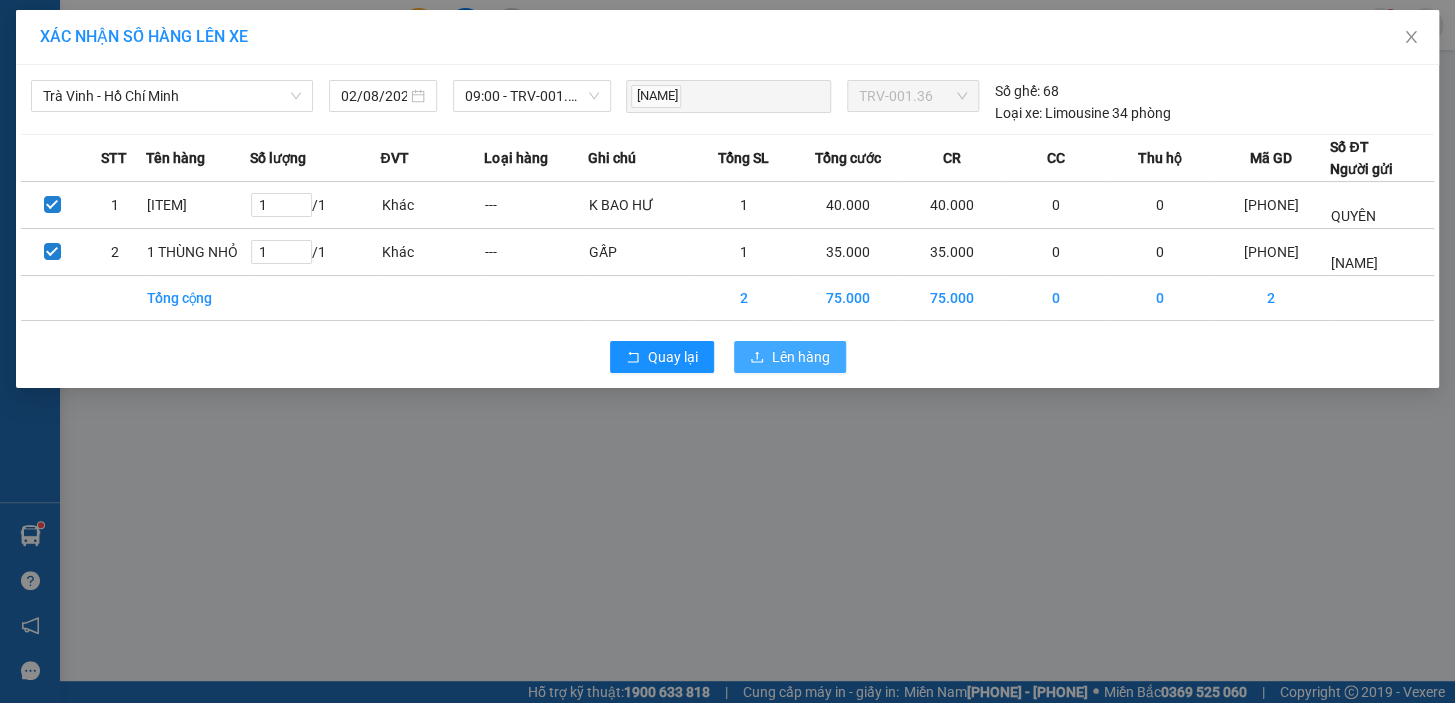 click on "Lên hàng" at bounding box center (801, 357) 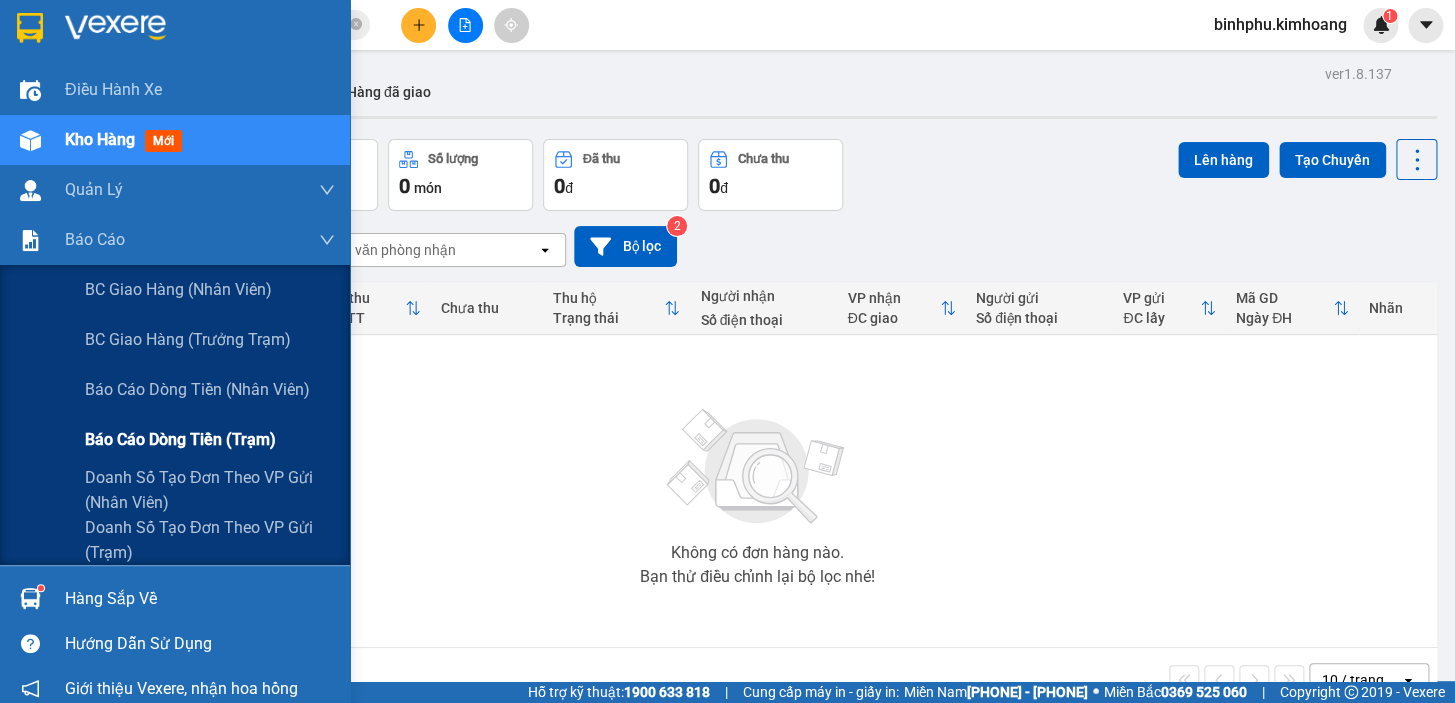 click on "Báo cáo dòng tiền (trạm)" at bounding box center [210, 440] 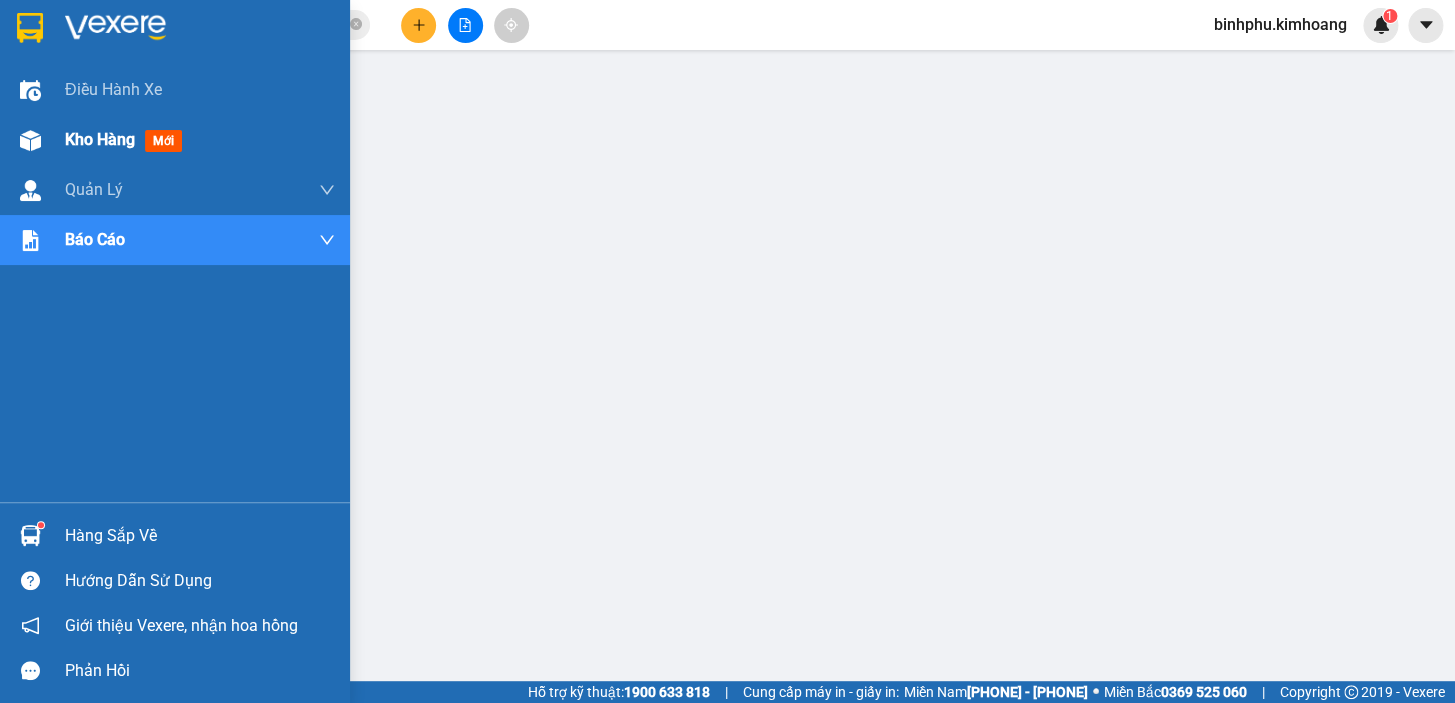 drag, startPoint x: 20, startPoint y: 135, endPoint x: 76, endPoint y: 141, distance: 56.32051 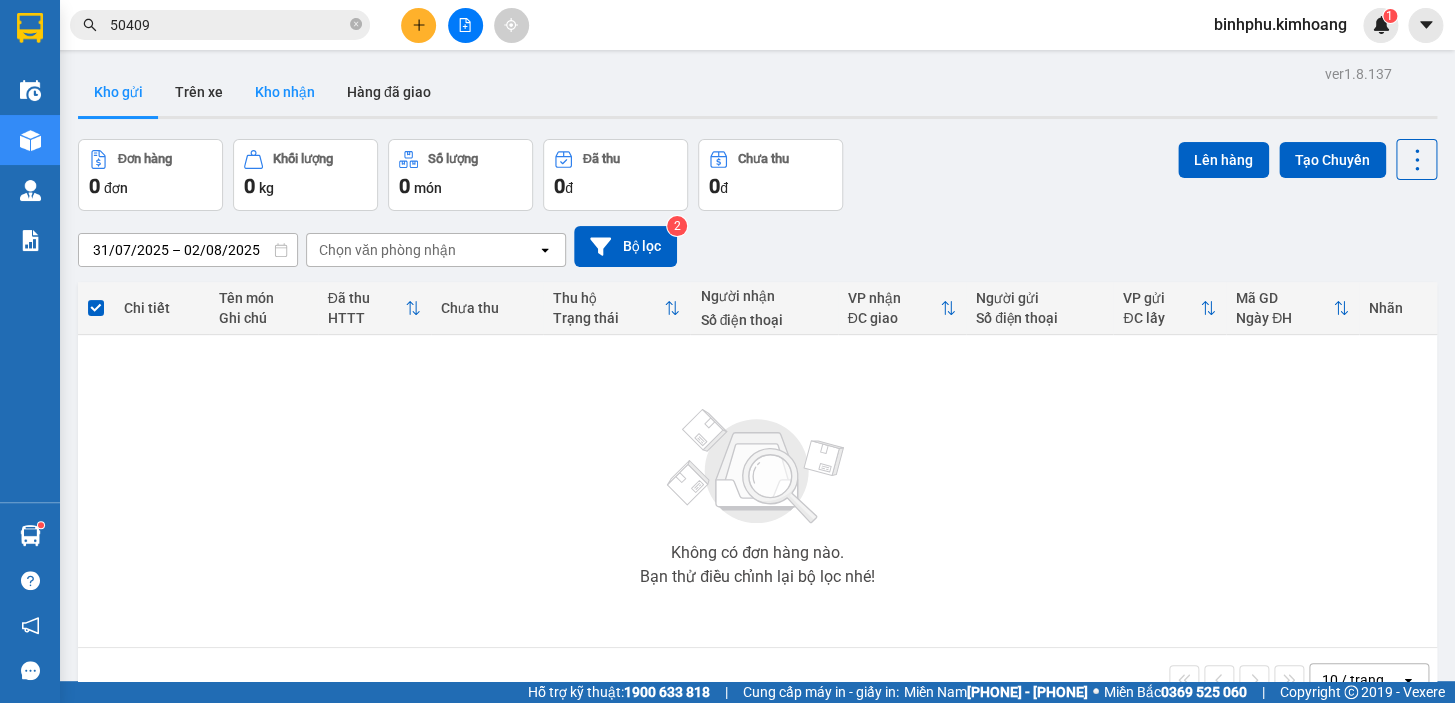click on "Kho nhận" at bounding box center (285, 92) 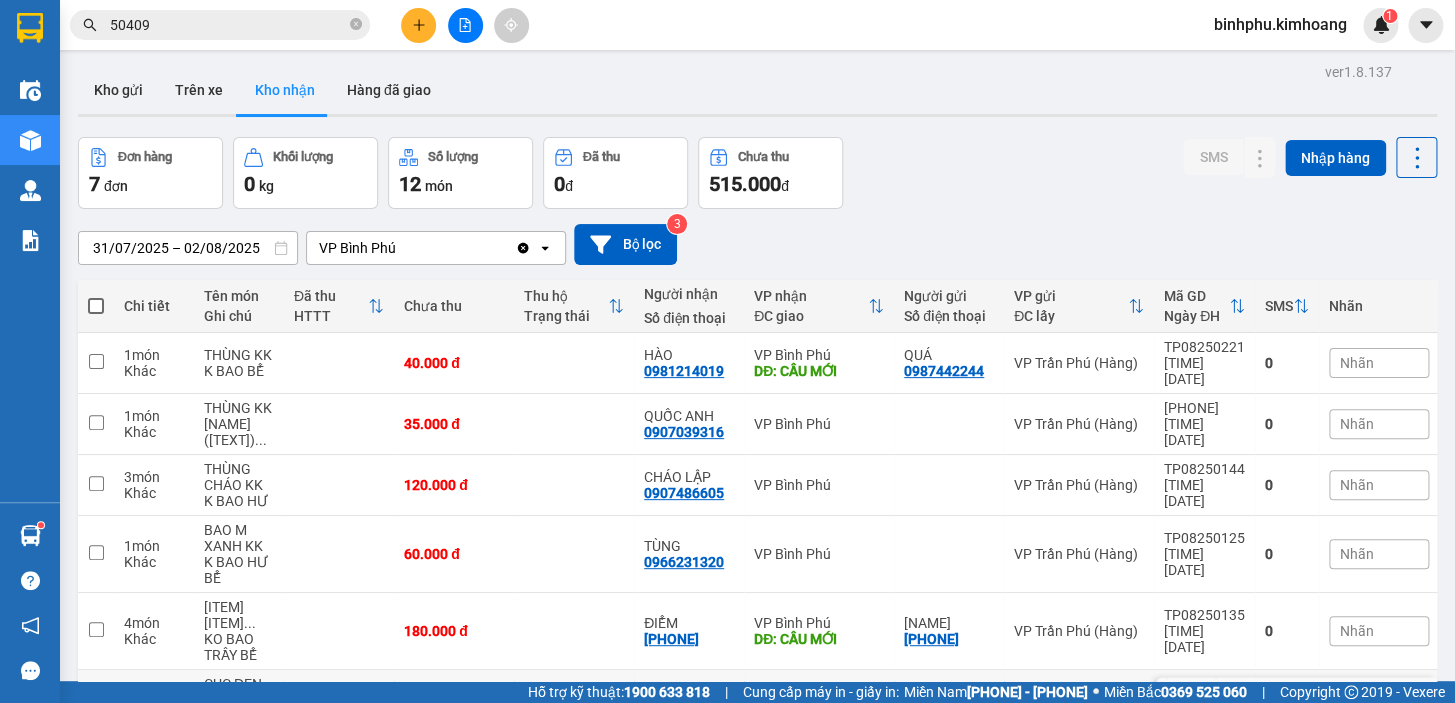 scroll, scrollTop: 0, scrollLeft: 0, axis: both 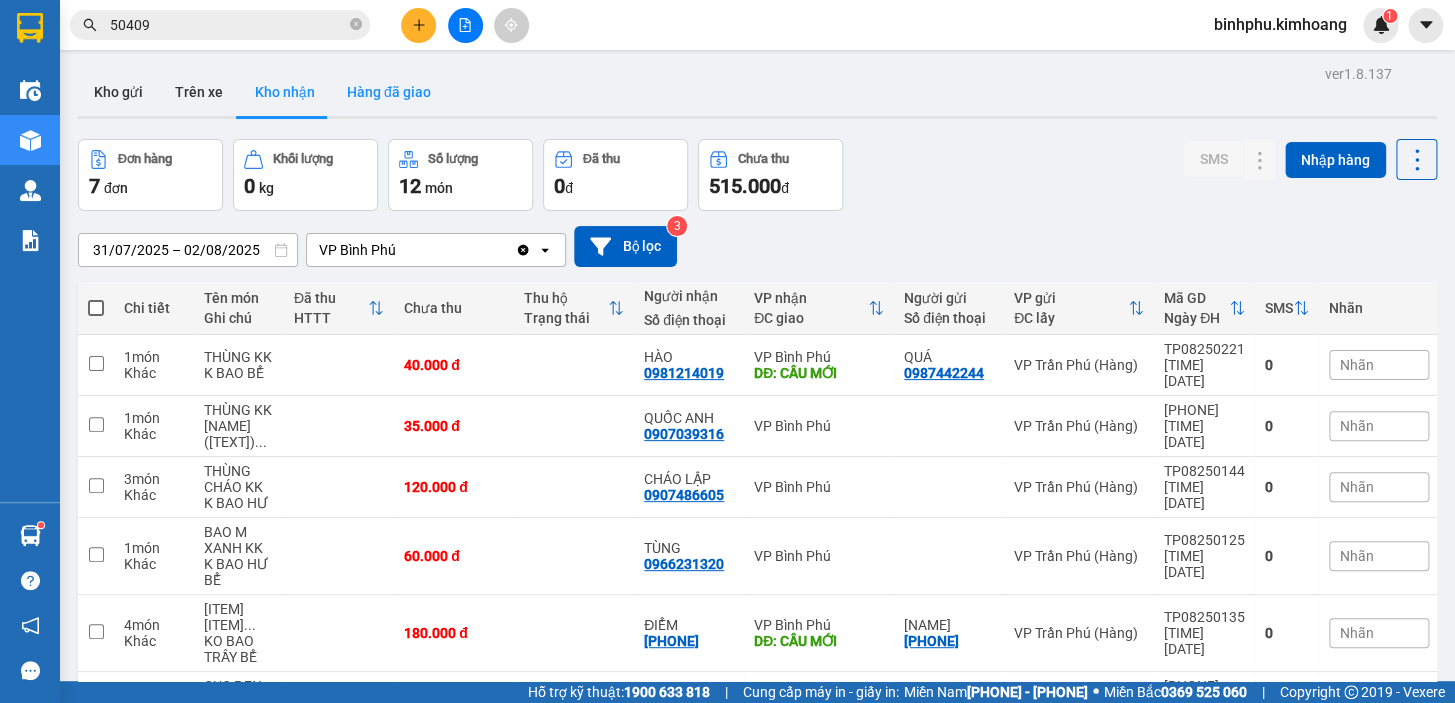 click on "Hàng đã giao" at bounding box center (389, 92) 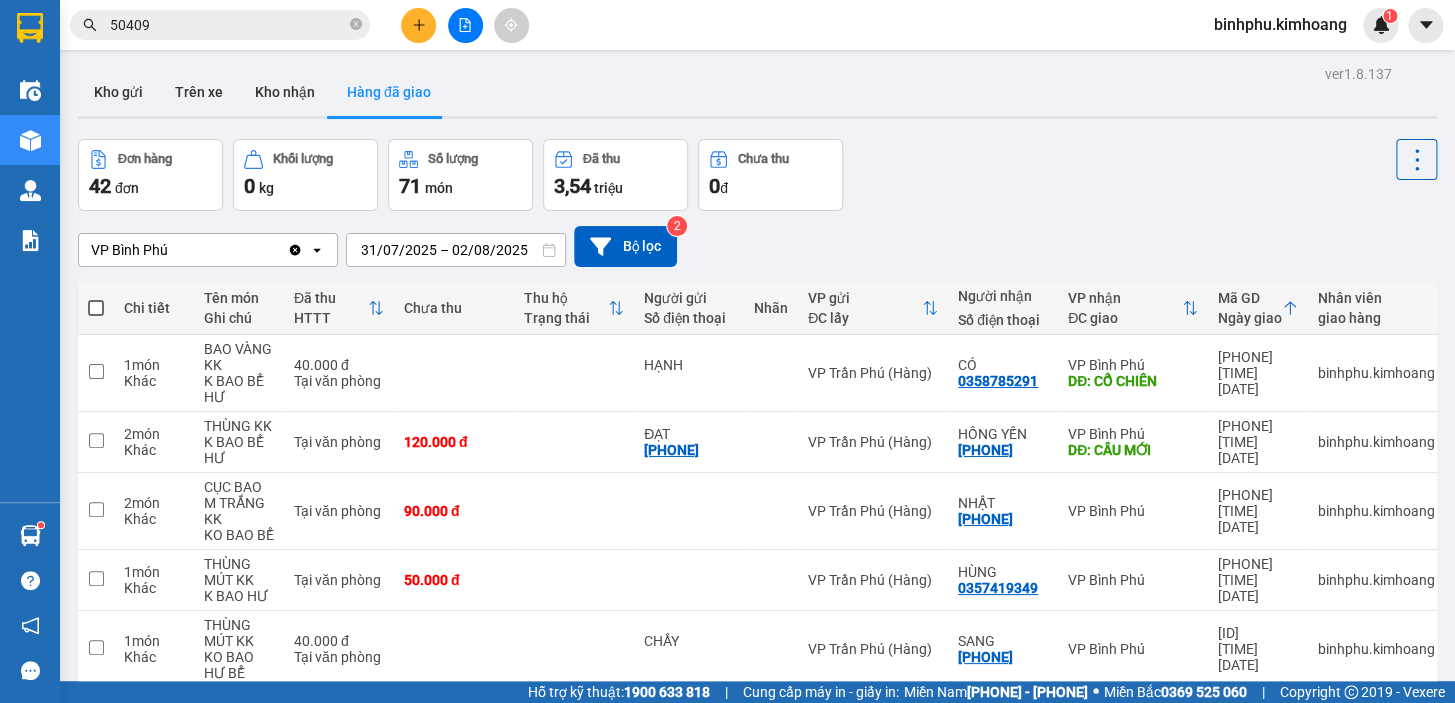 click 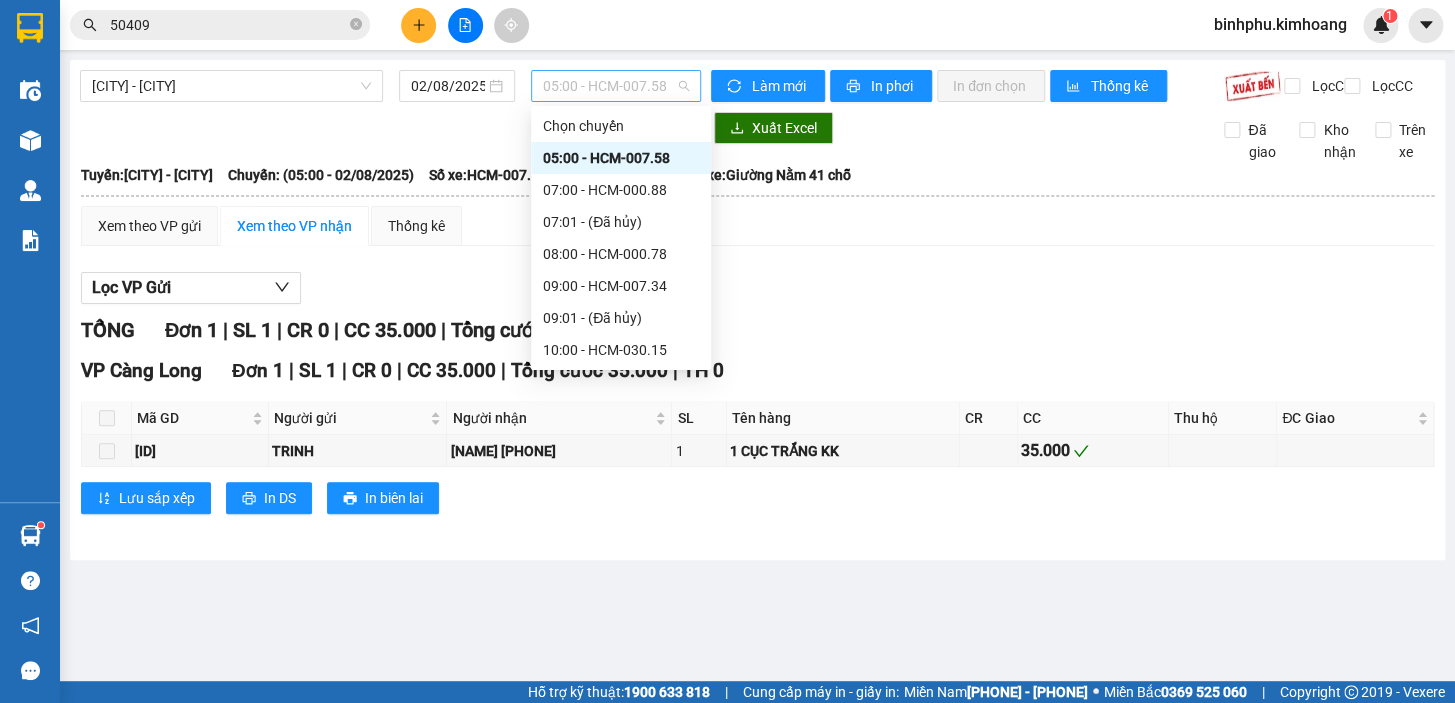 click on "[TIME]     - [ID]" at bounding box center (616, 86) 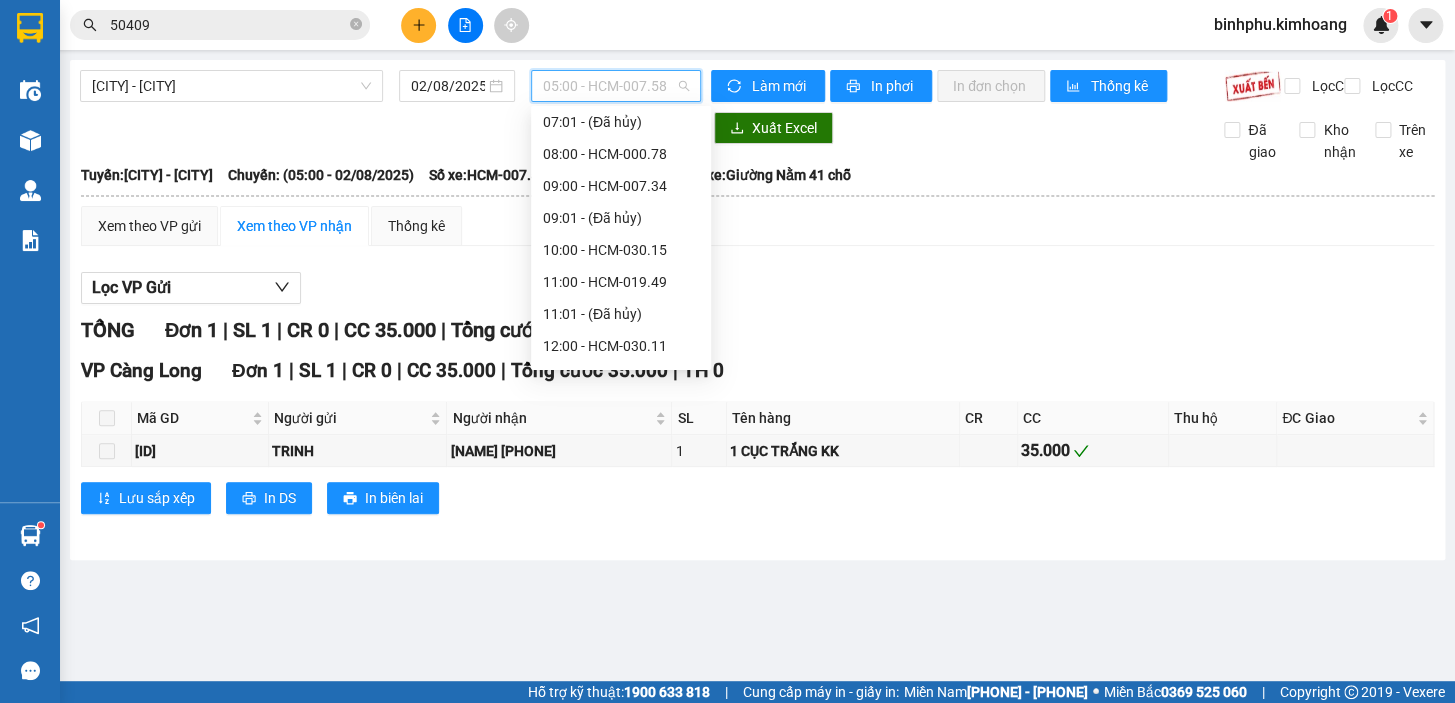 scroll, scrollTop: 90, scrollLeft: 0, axis: vertical 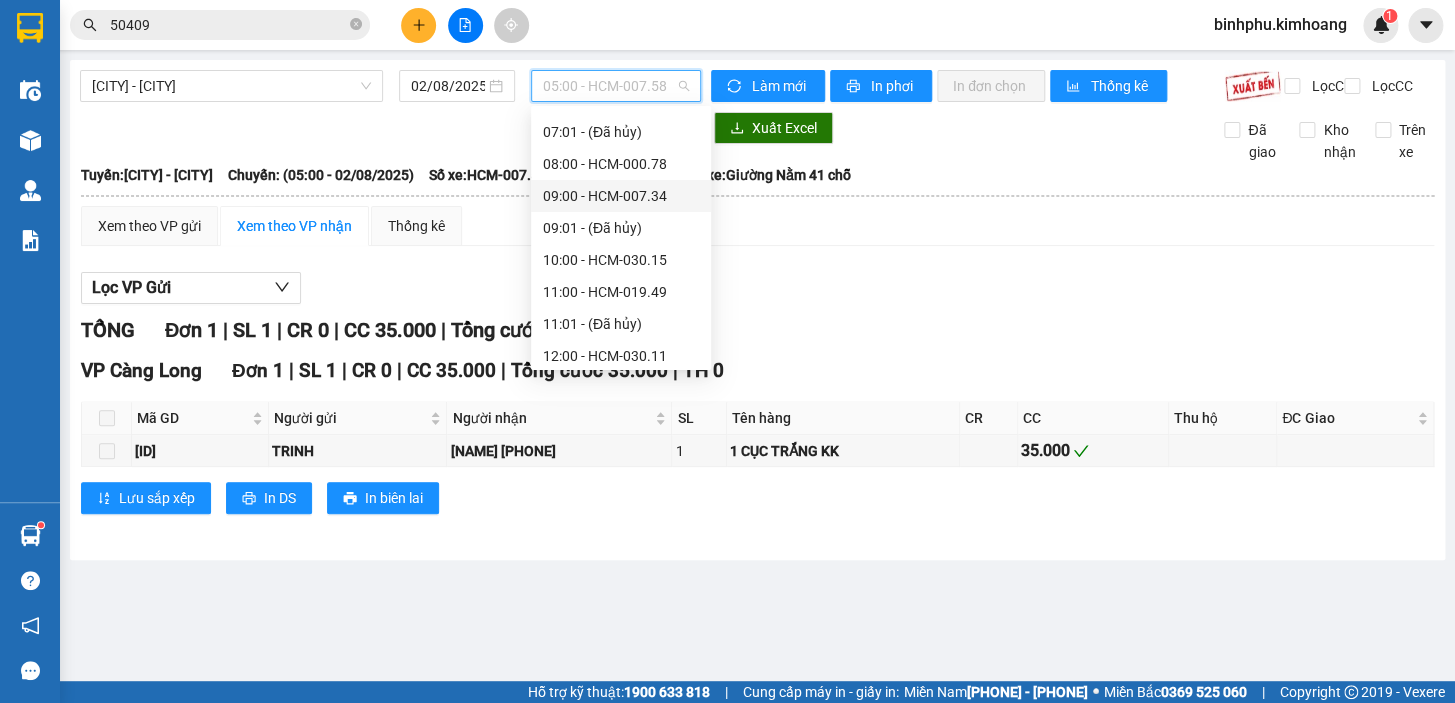 click on "09:00     - HCM-007.34" at bounding box center (621, 196) 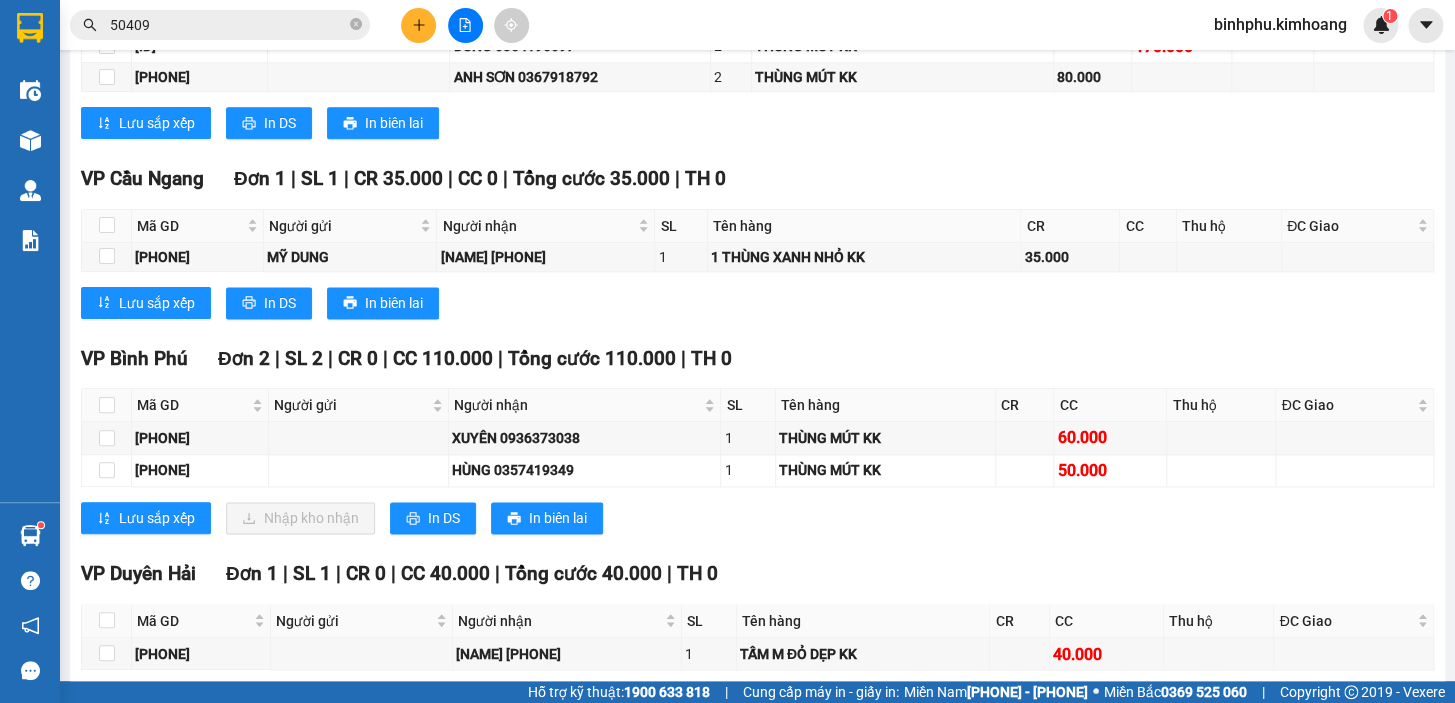 scroll, scrollTop: 1000, scrollLeft: 0, axis: vertical 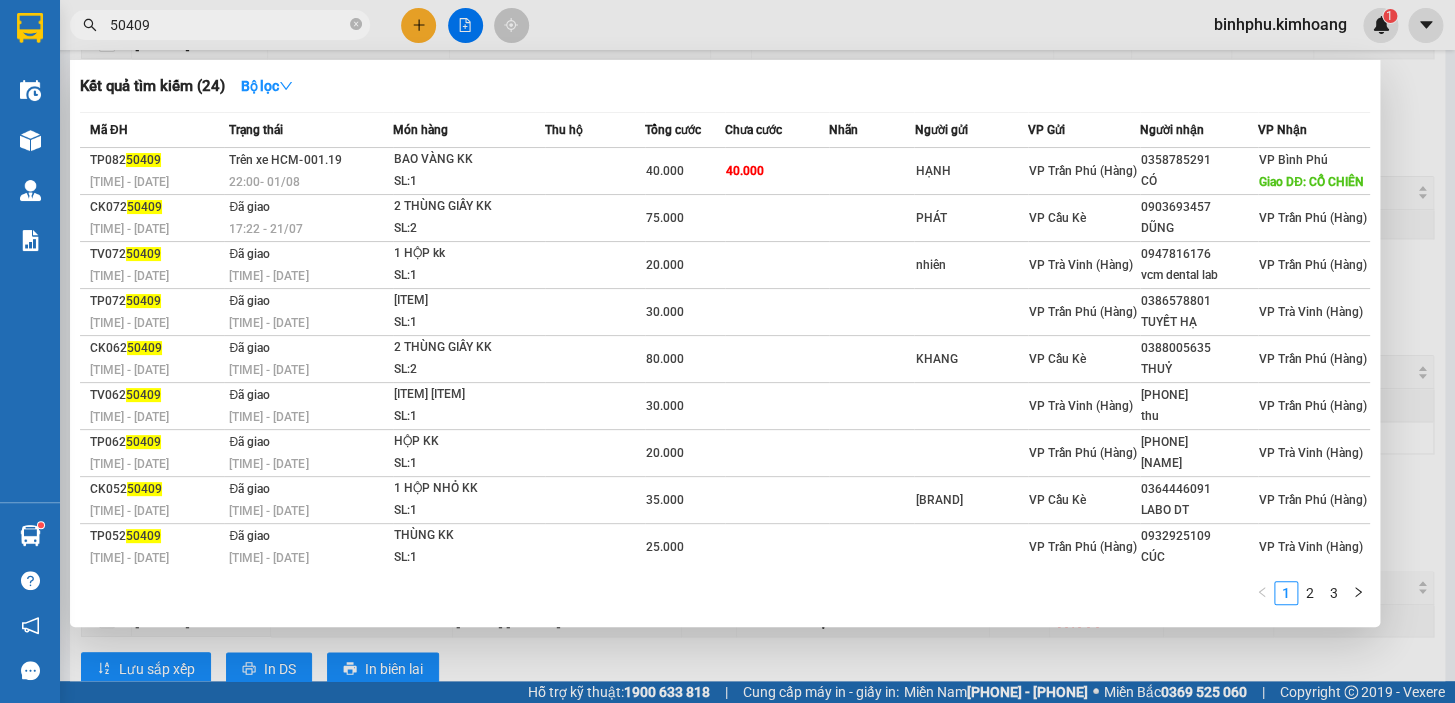 click on "50409" at bounding box center (228, 25) 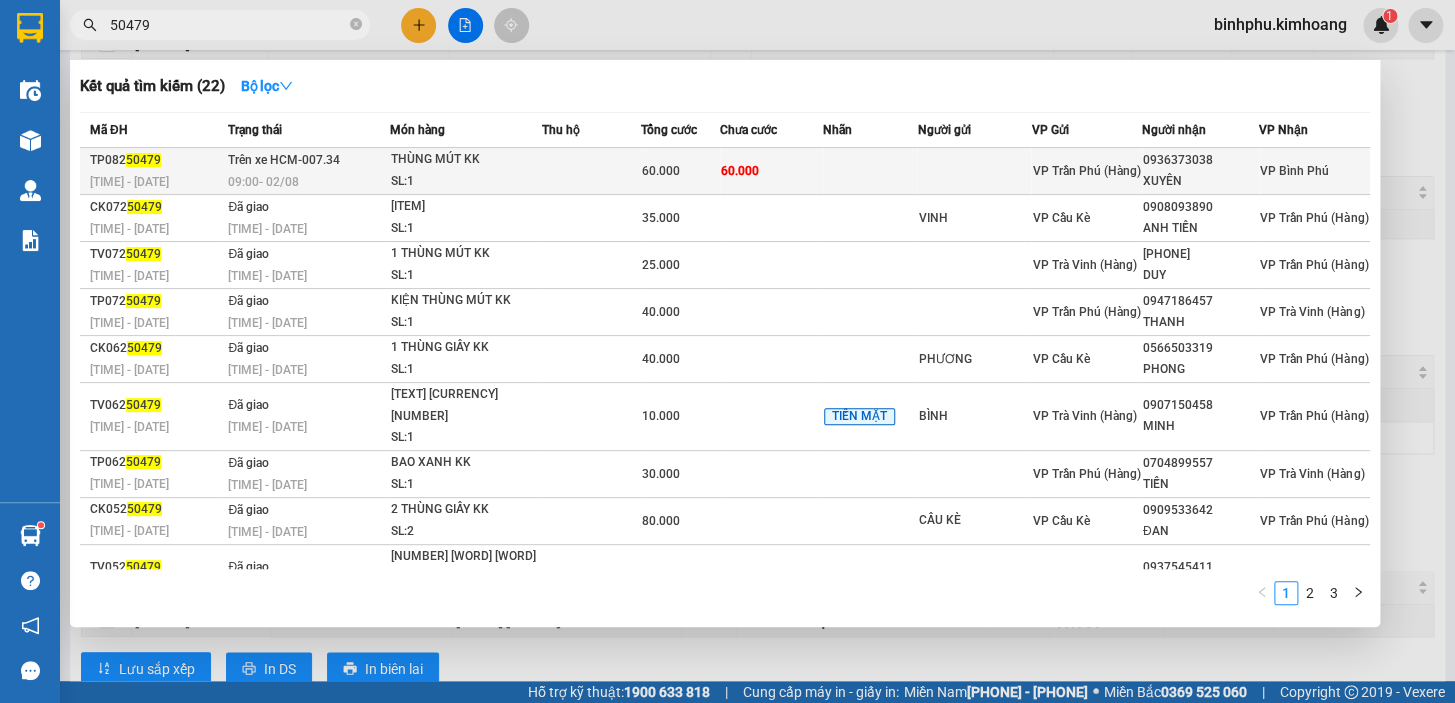 type on "50479" 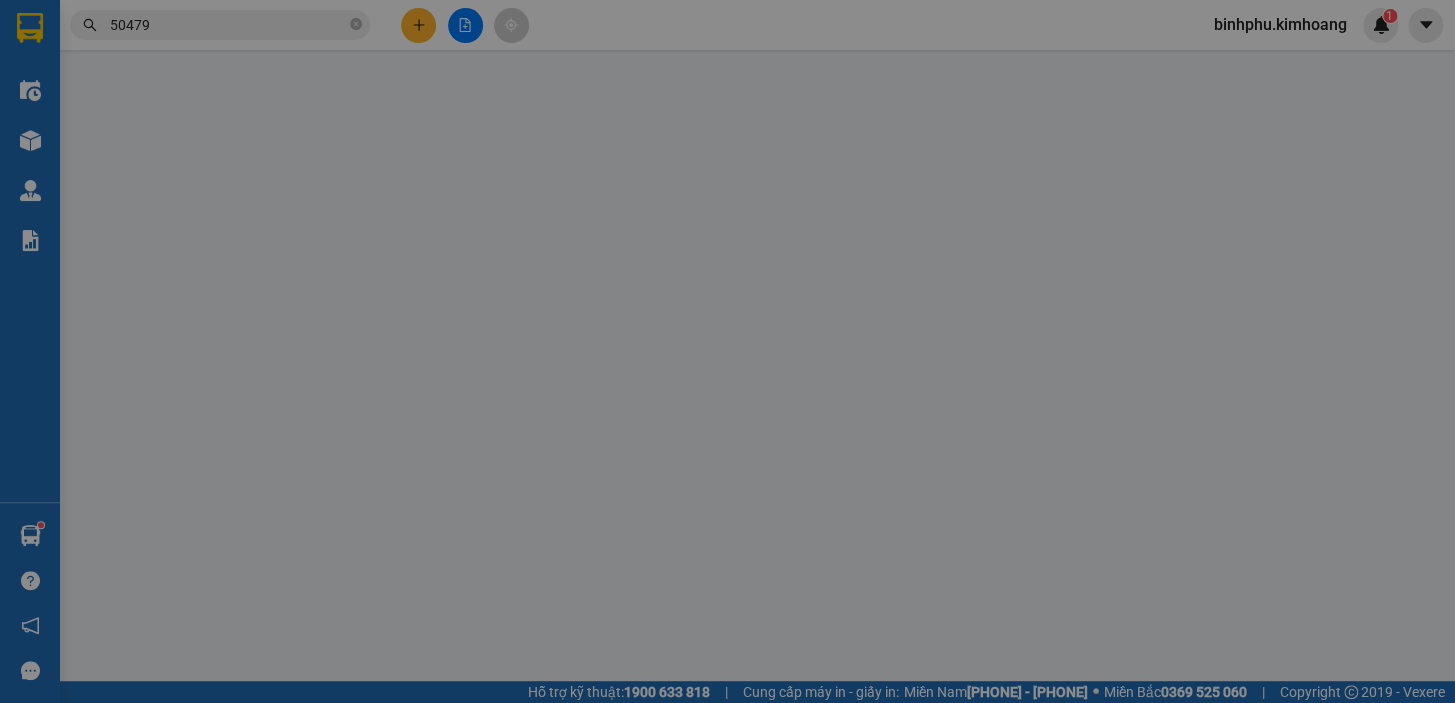 type on "0936373038" 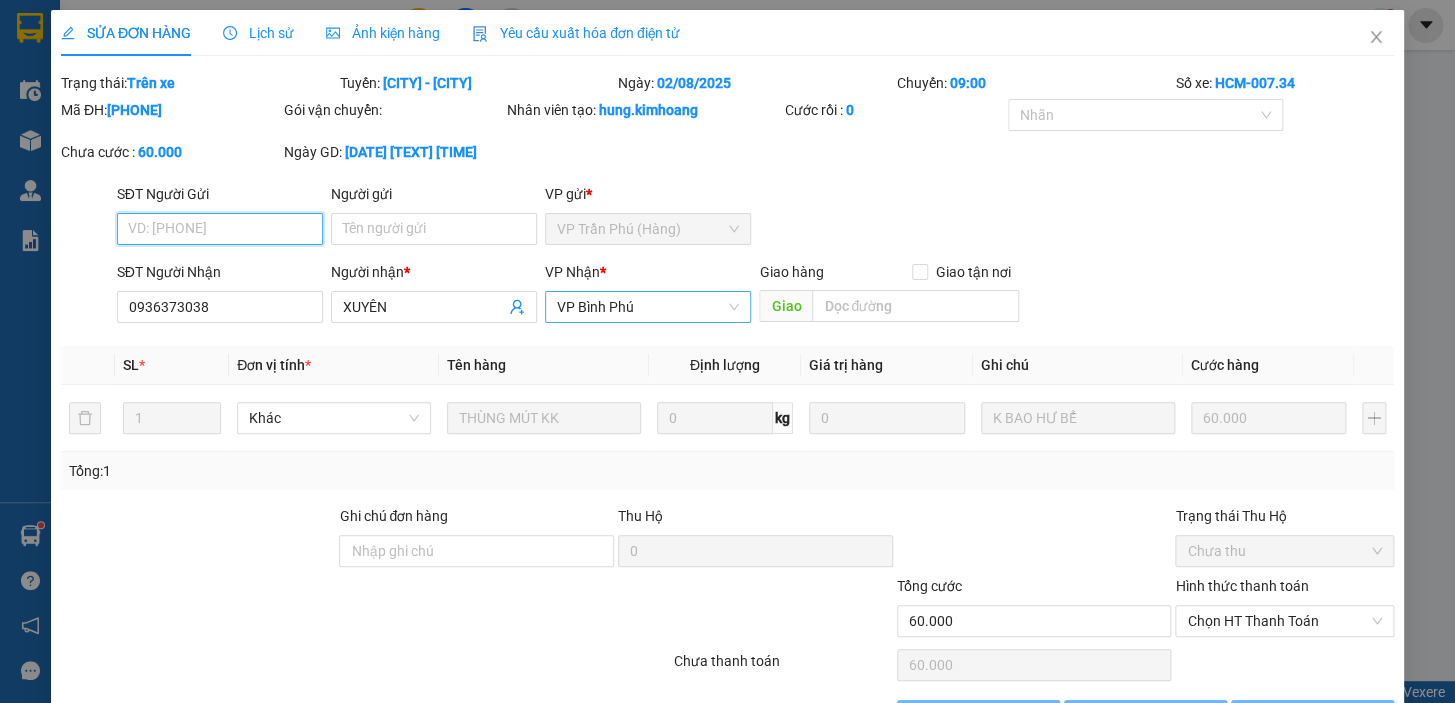 click on "VP Bình Phú" at bounding box center [648, 307] 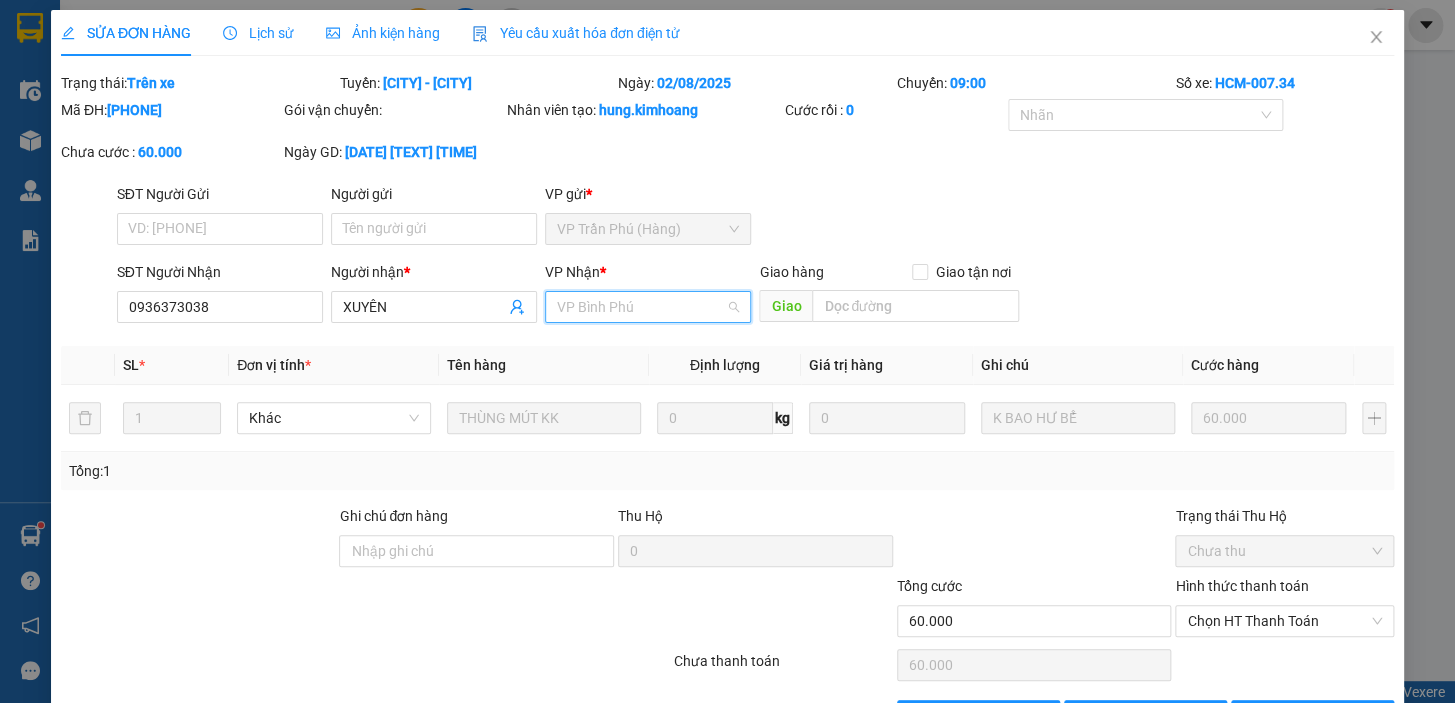 scroll, scrollTop: 96, scrollLeft: 0, axis: vertical 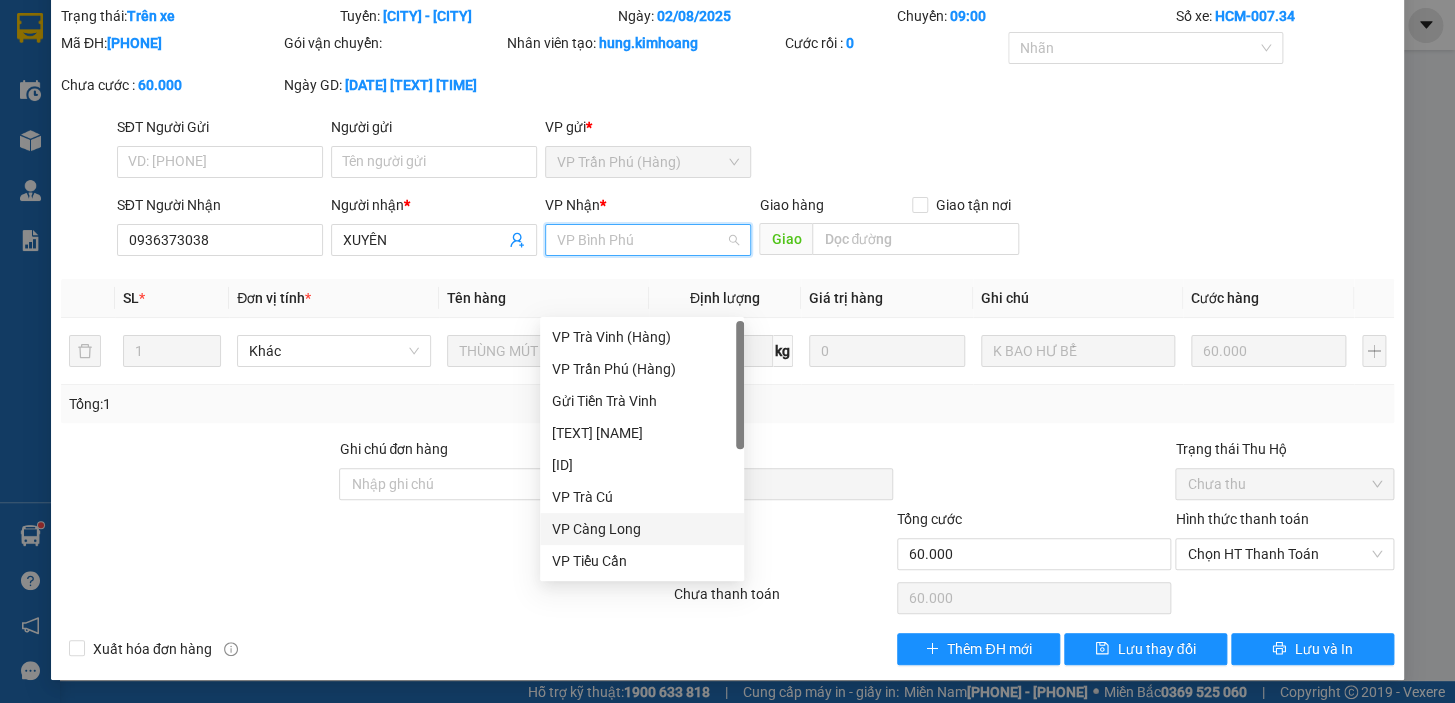 click on "VP Càng Long" at bounding box center (642, 529) 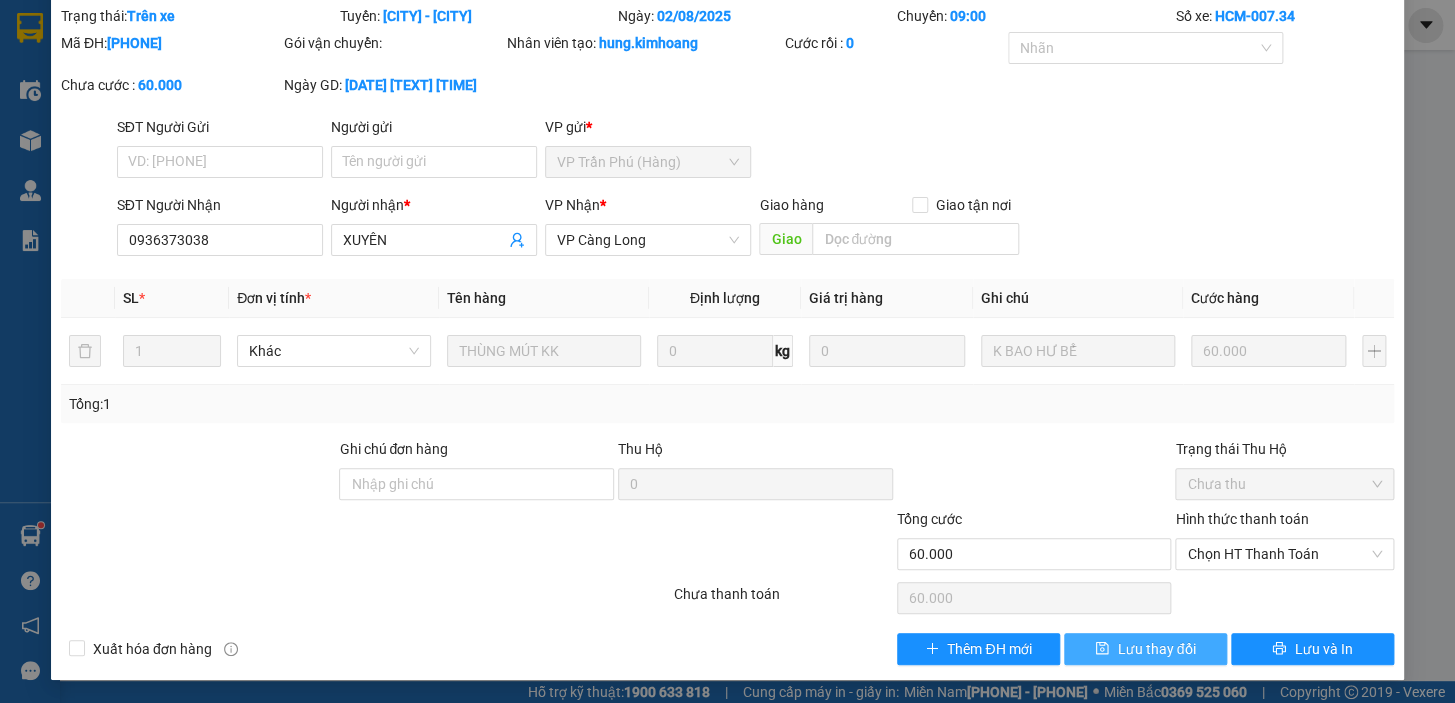 click on "Lưu thay đổi" at bounding box center [1156, 649] 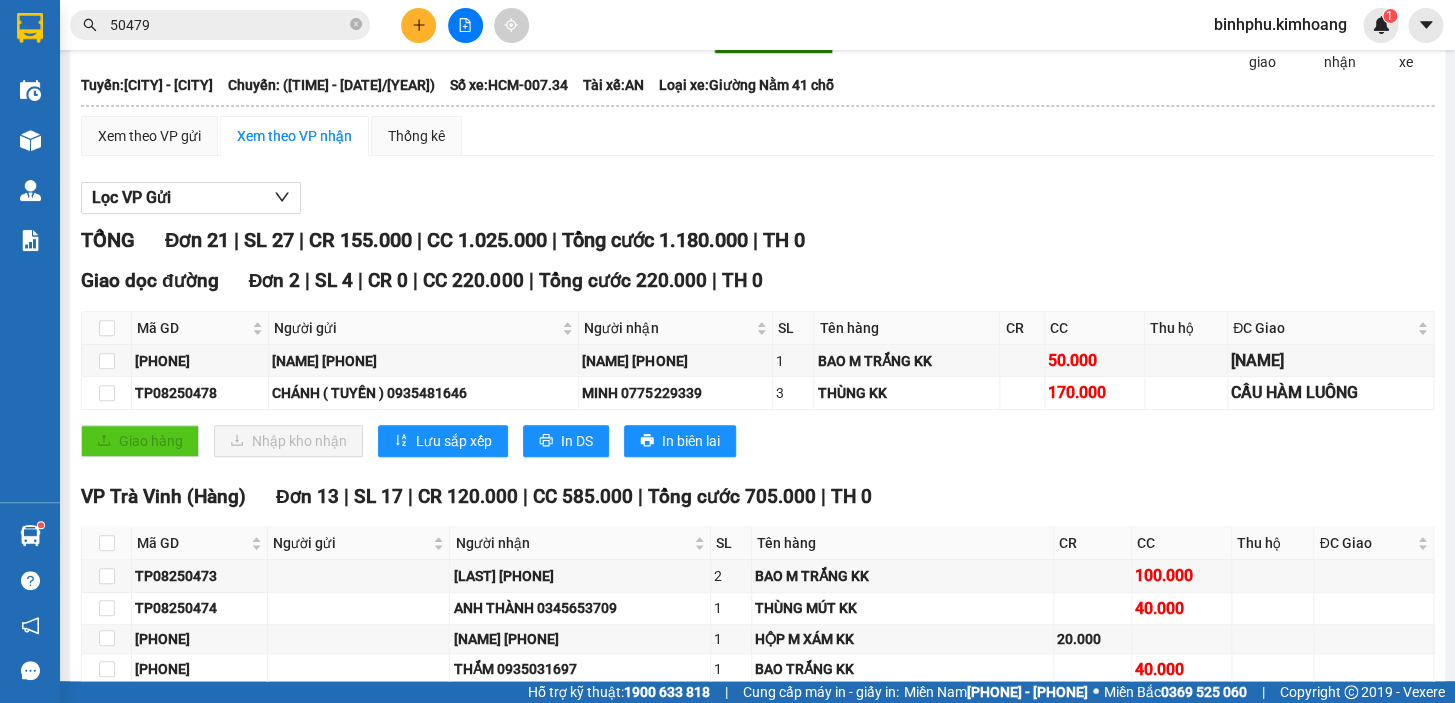 scroll, scrollTop: 0, scrollLeft: 0, axis: both 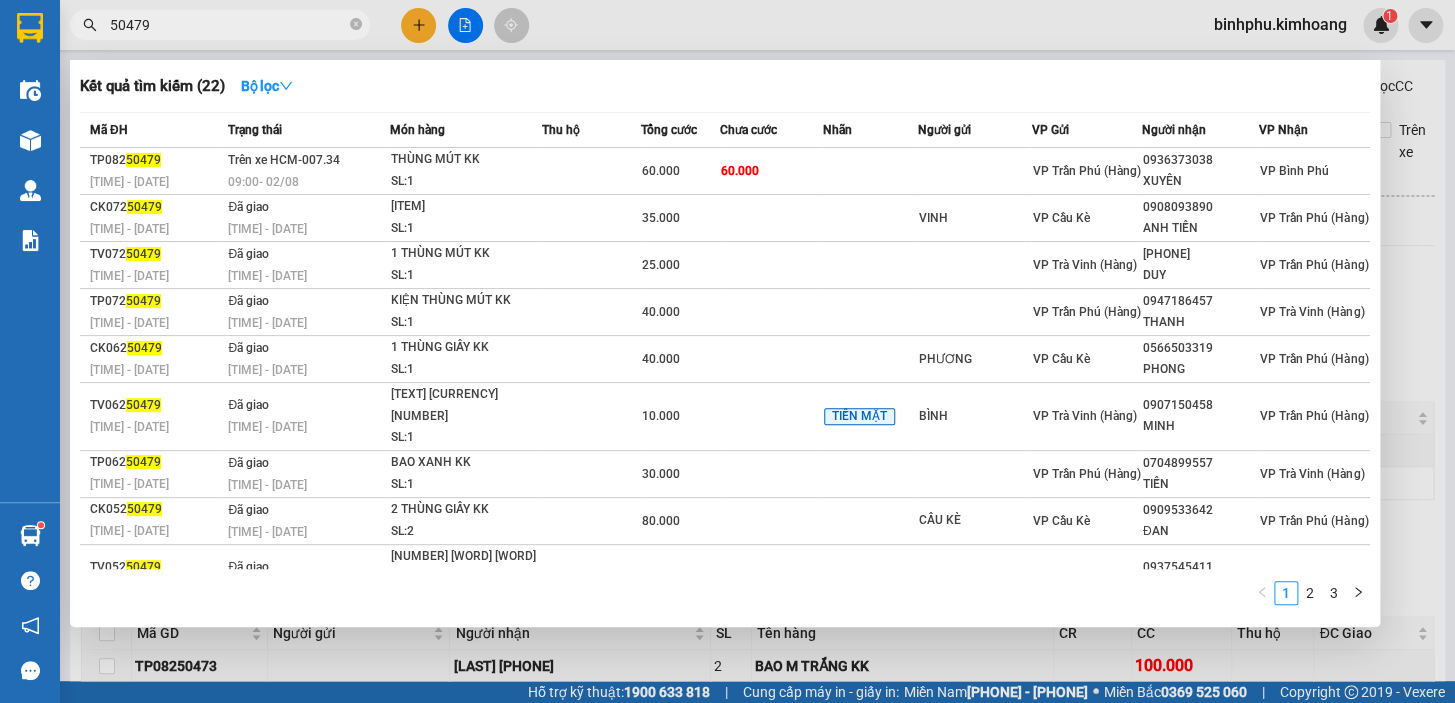 click on "50479" at bounding box center [228, 25] 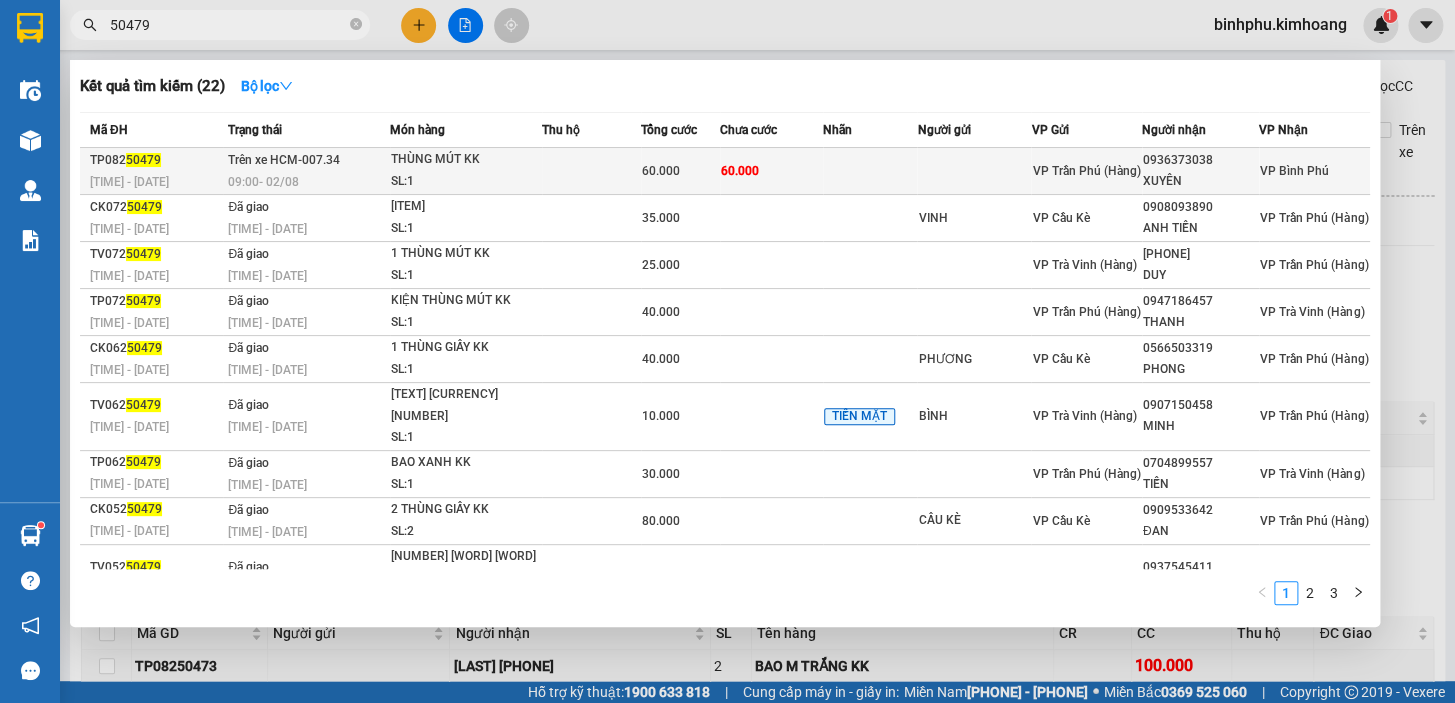 click at bounding box center (591, 171) 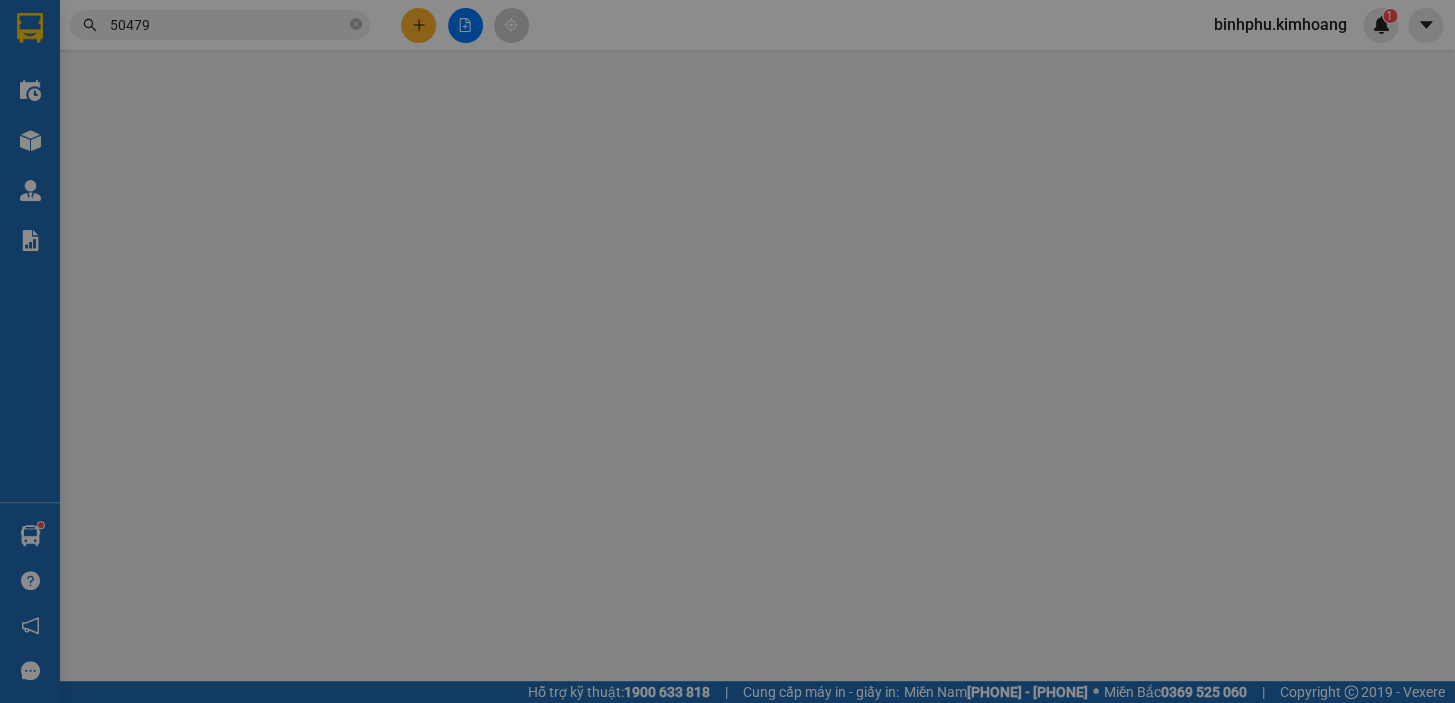 type on "0936373038" 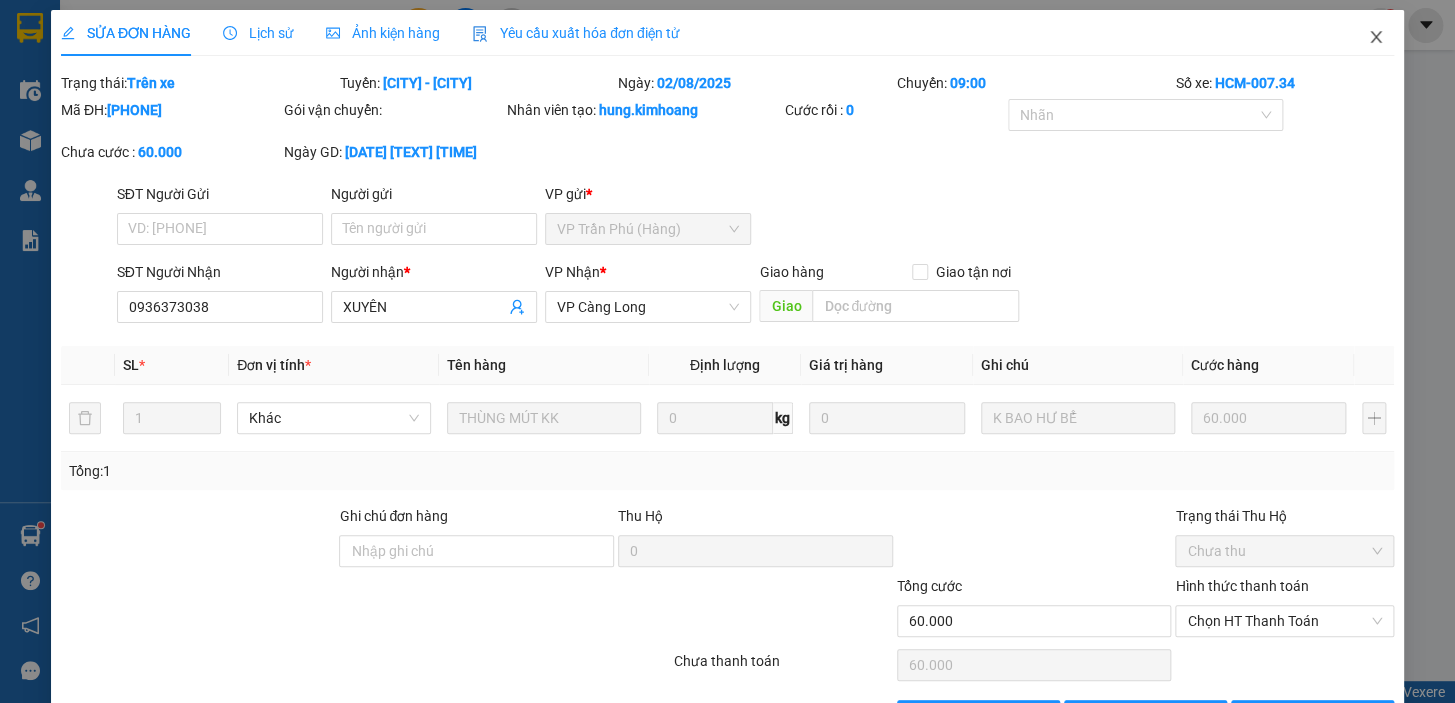 click 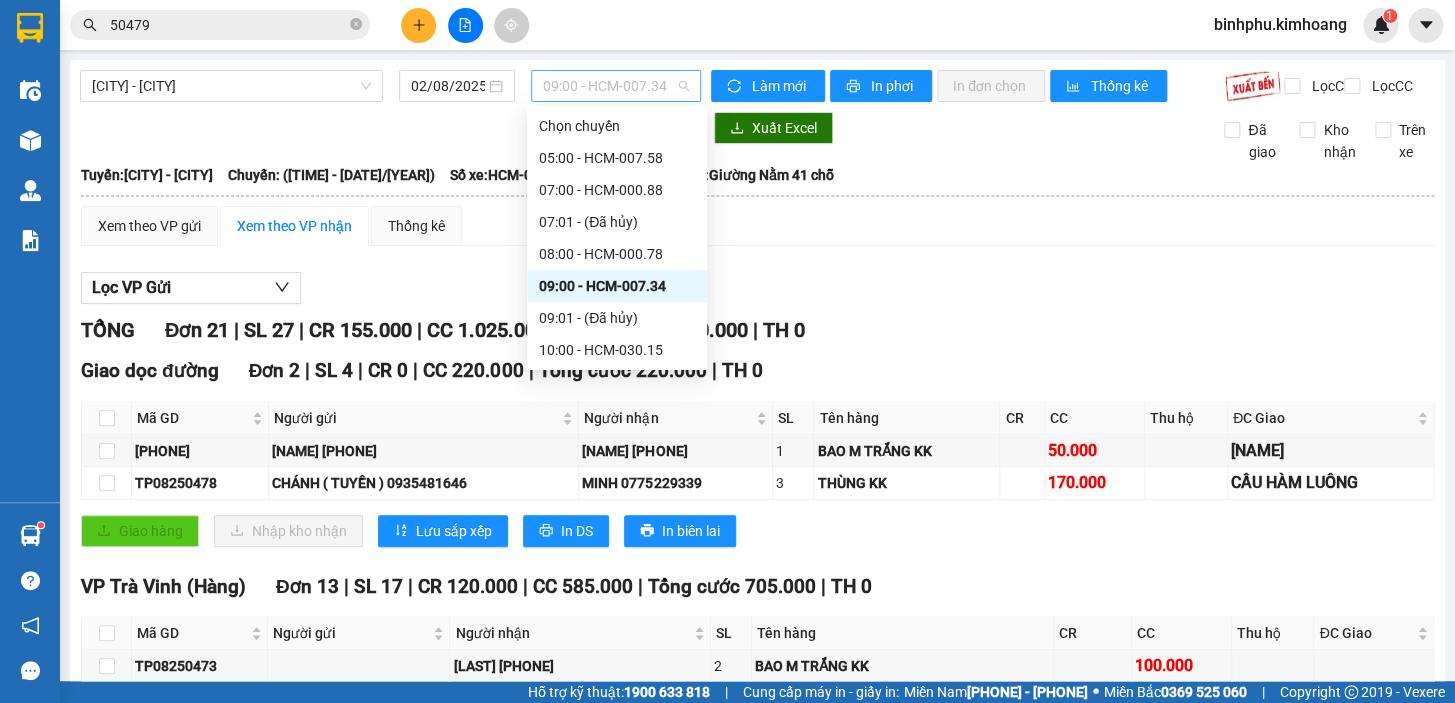 click on "09:00     - HCM-007.34" at bounding box center (616, 86) 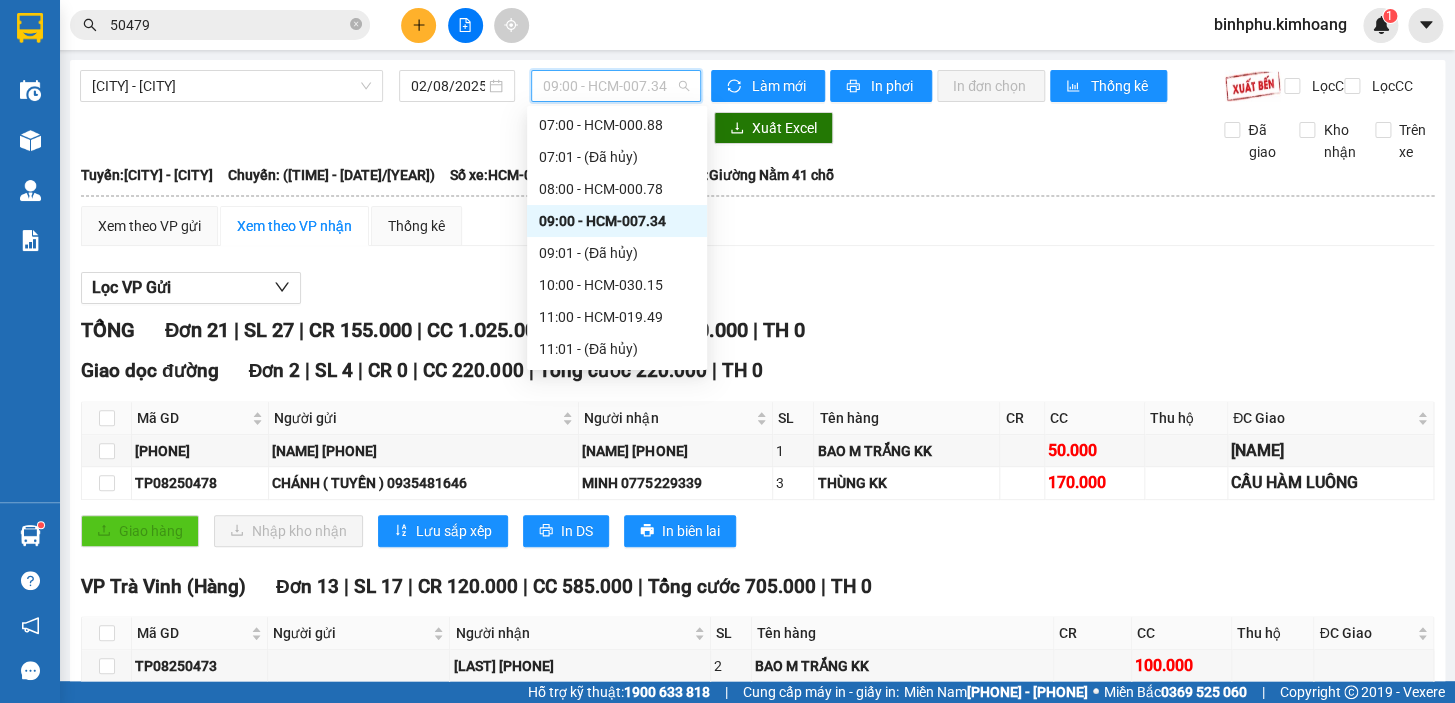 scroll, scrollTop: 90, scrollLeft: 0, axis: vertical 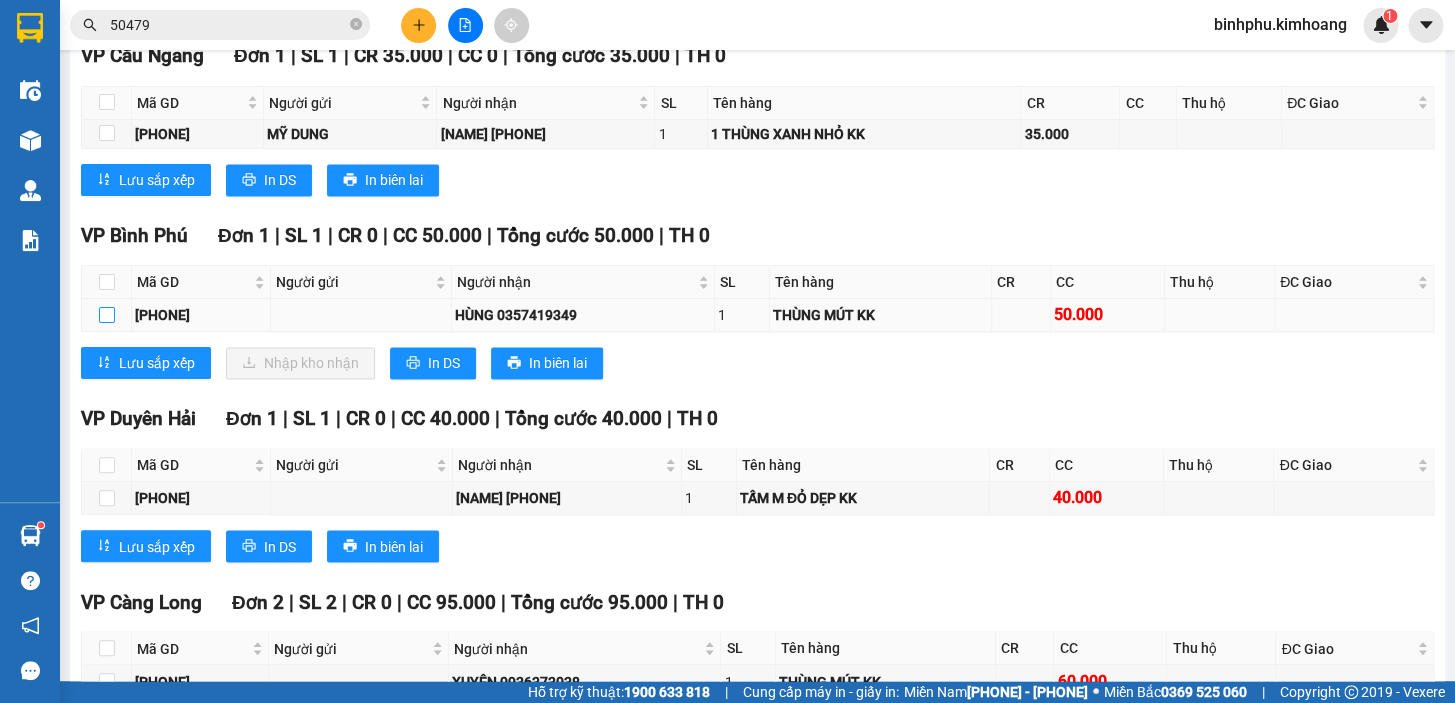 click at bounding box center [107, 315] 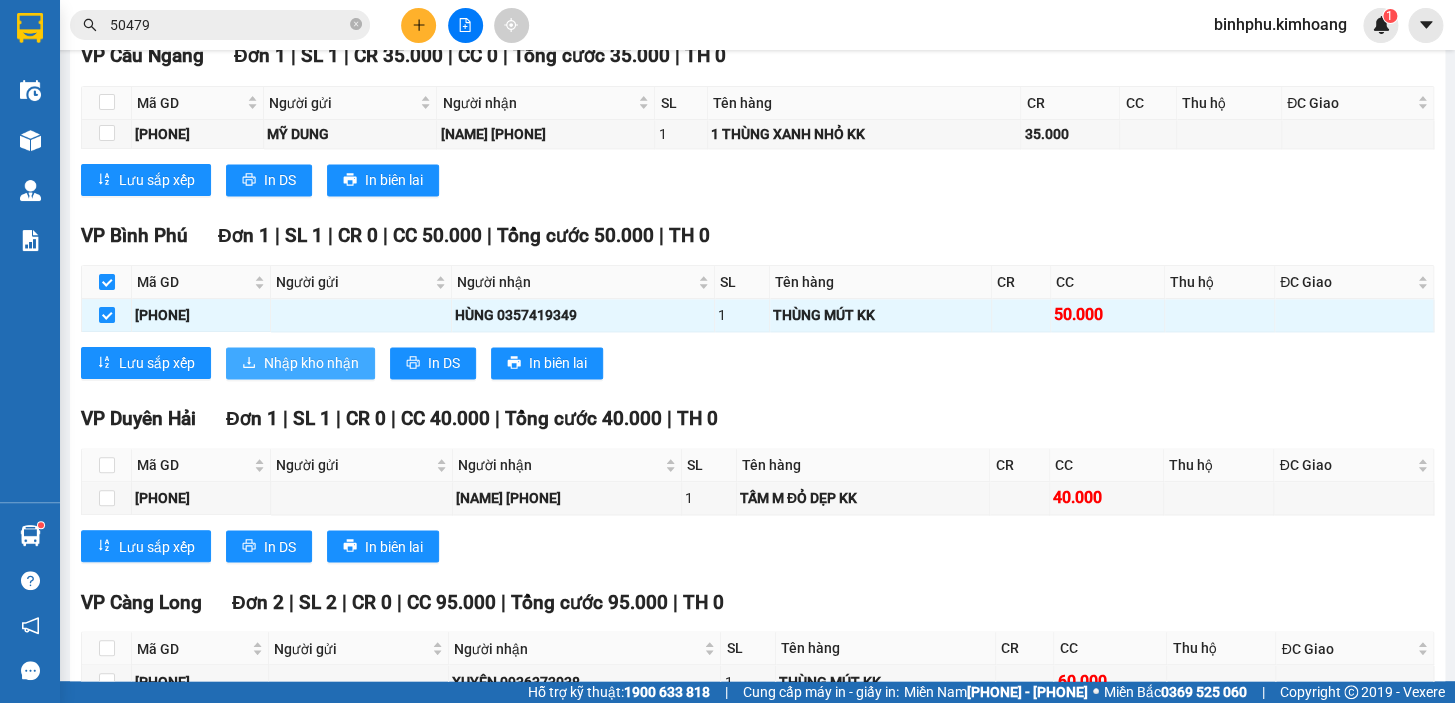 click on "Nhập kho nhận" at bounding box center [300, 363] 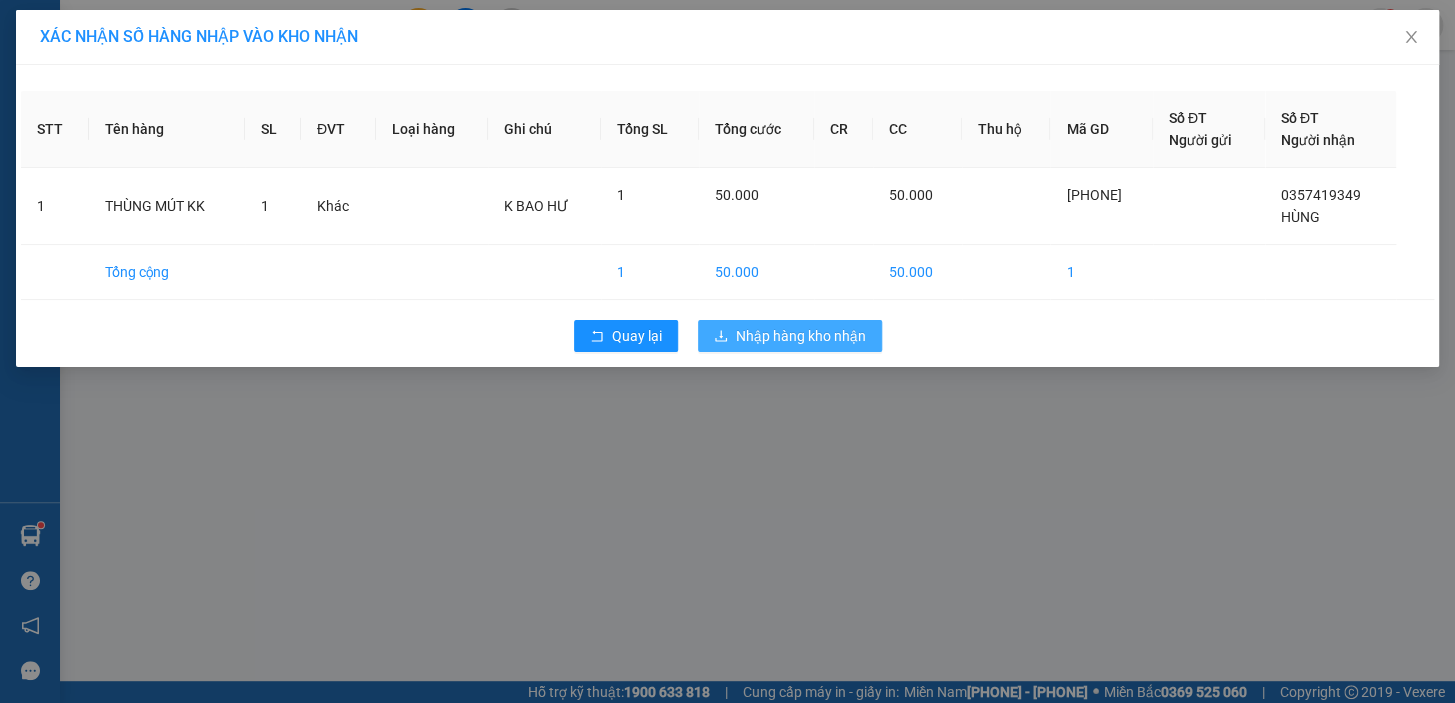 click on "Nhập hàng kho nhận" at bounding box center (801, 336) 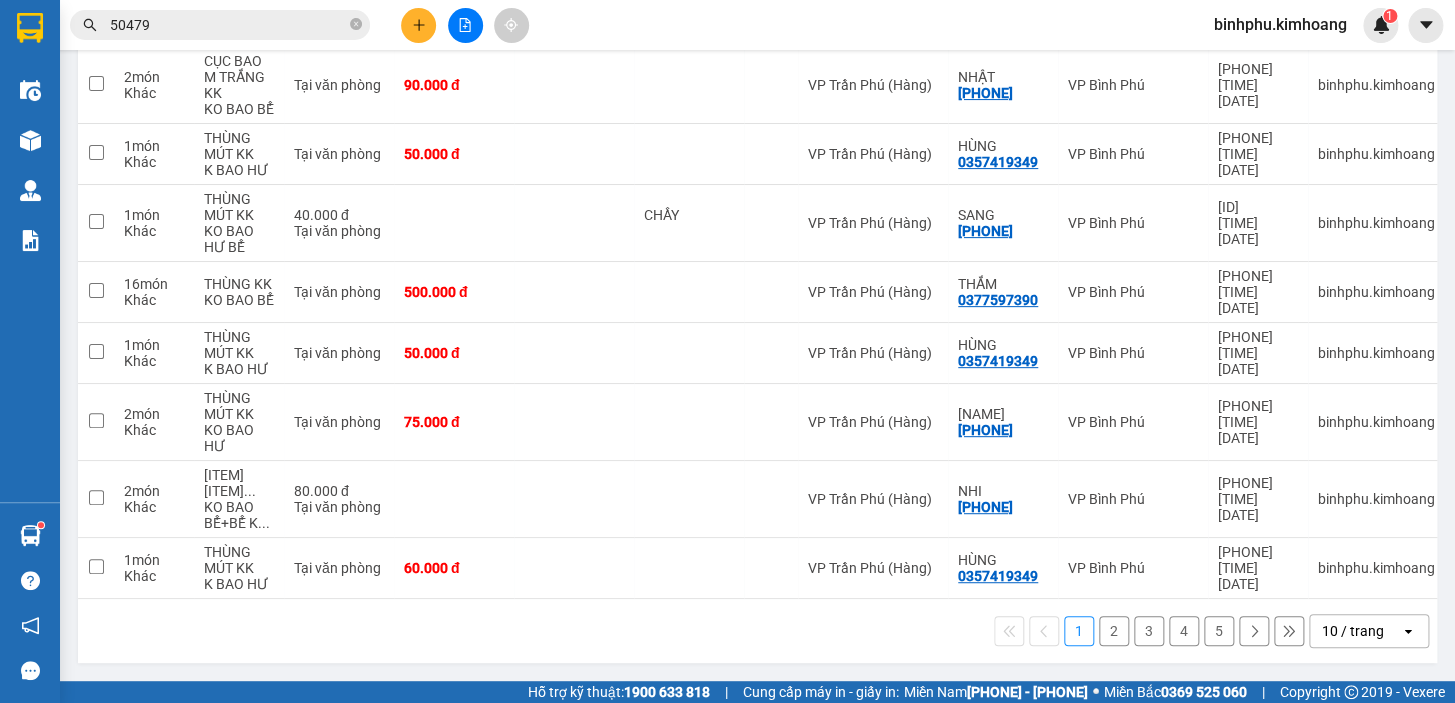 scroll, scrollTop: 0, scrollLeft: 0, axis: both 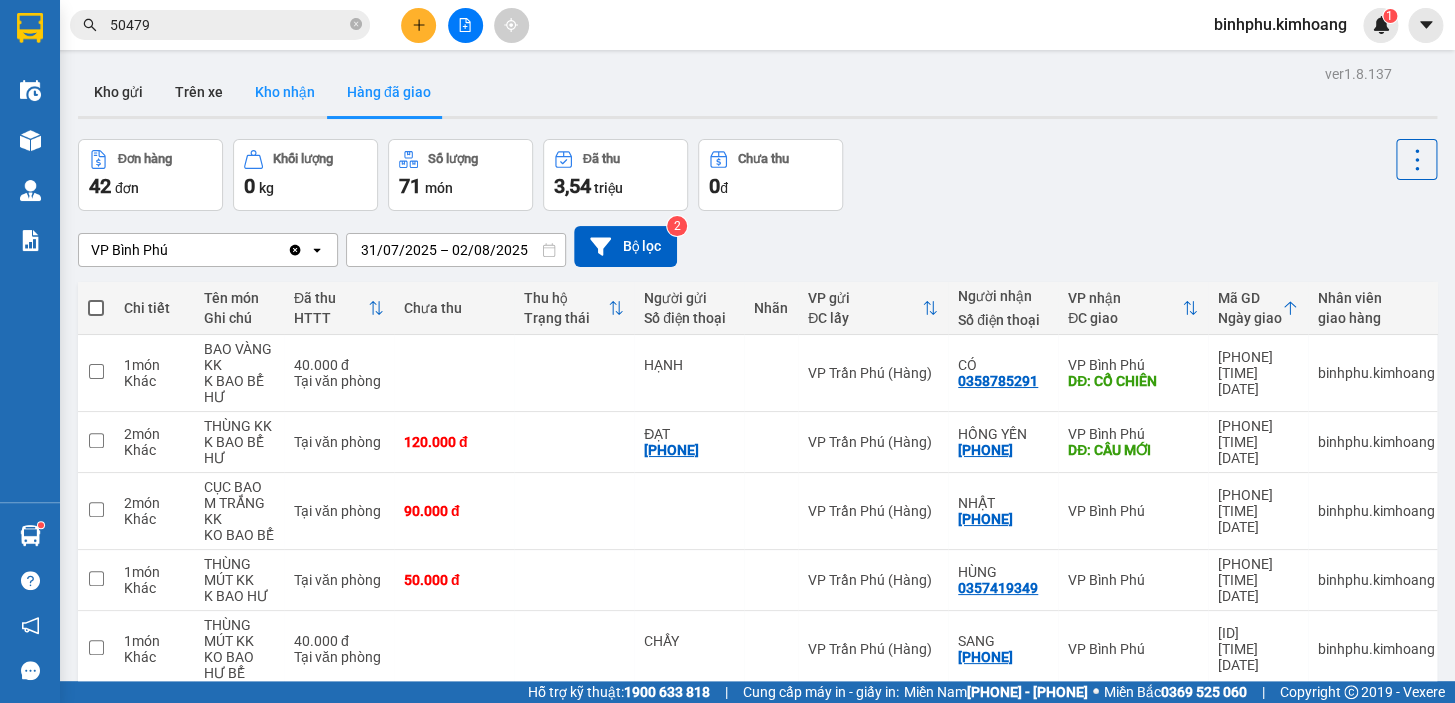 click on "Kho nhận" at bounding box center [285, 92] 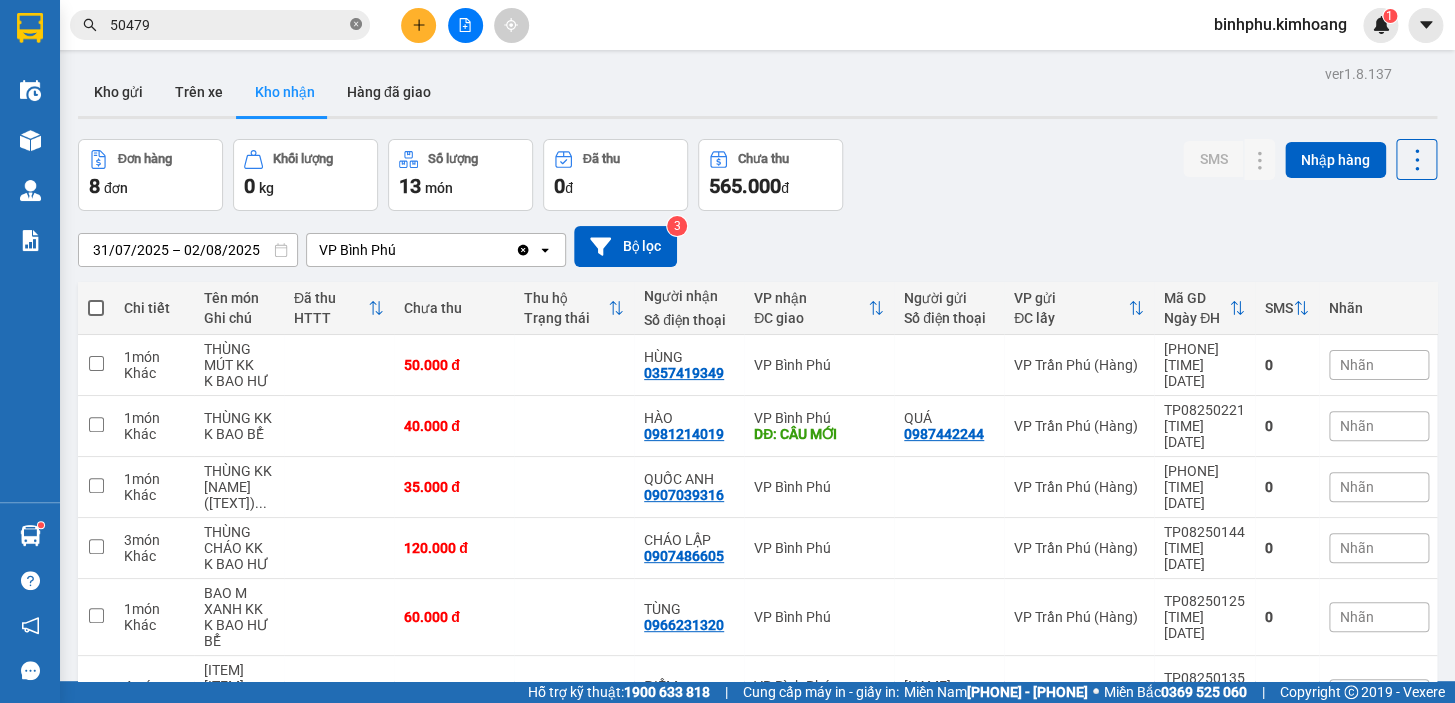 click 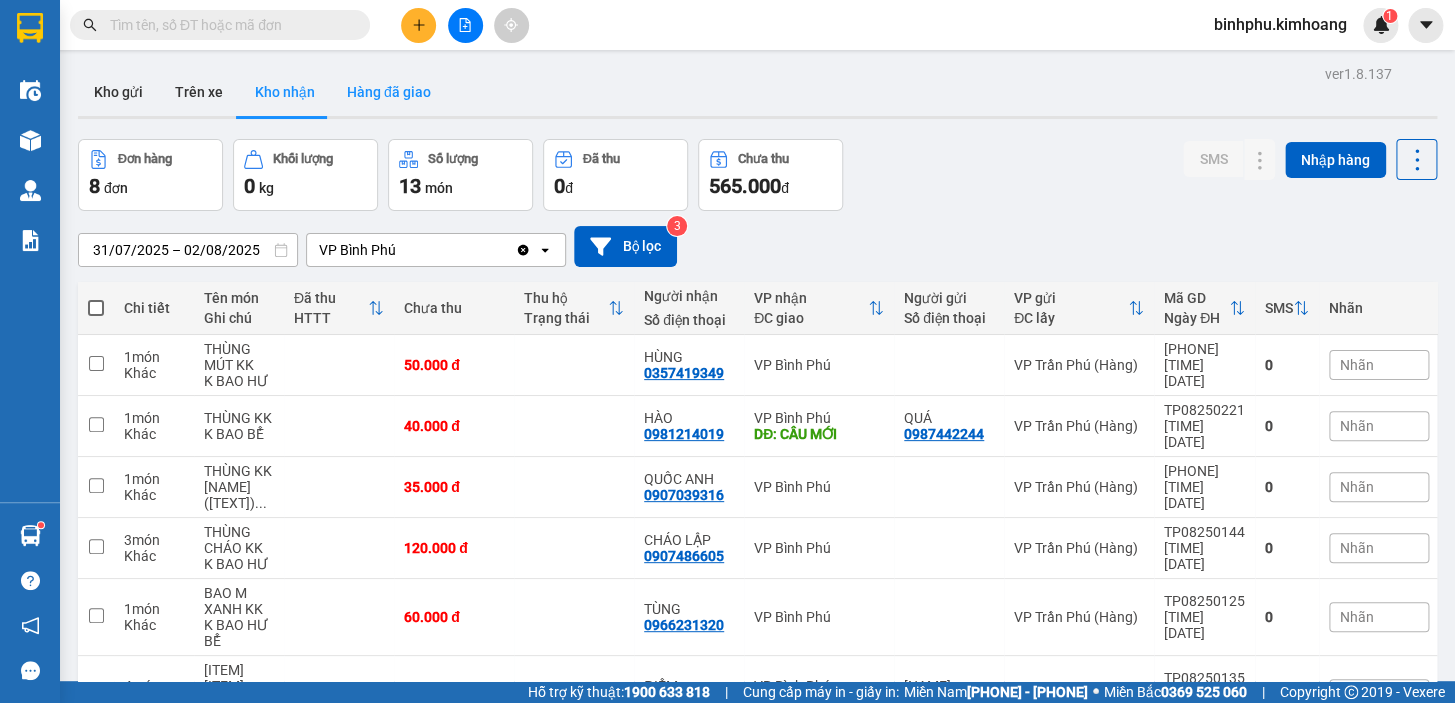 click on "Hàng đã giao" at bounding box center (389, 92) 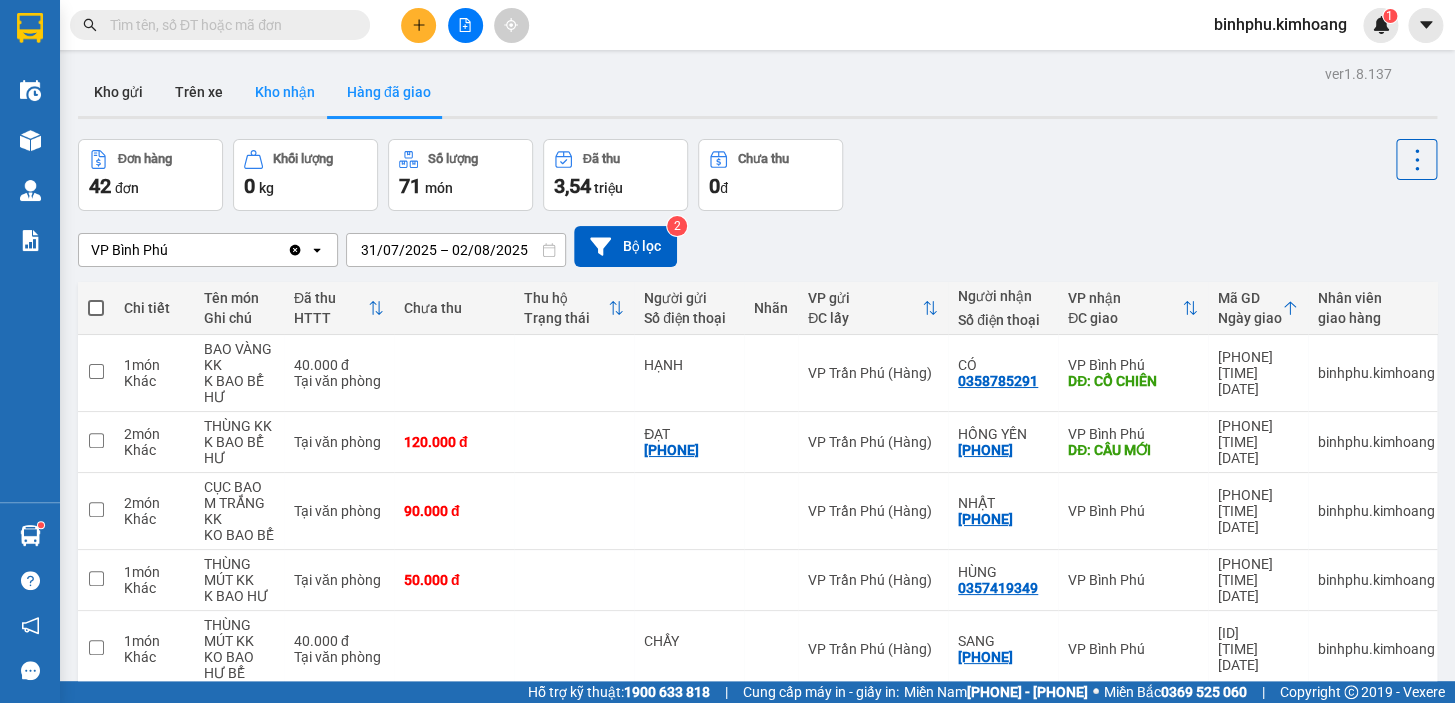 click on "Kho nhận" at bounding box center (285, 92) 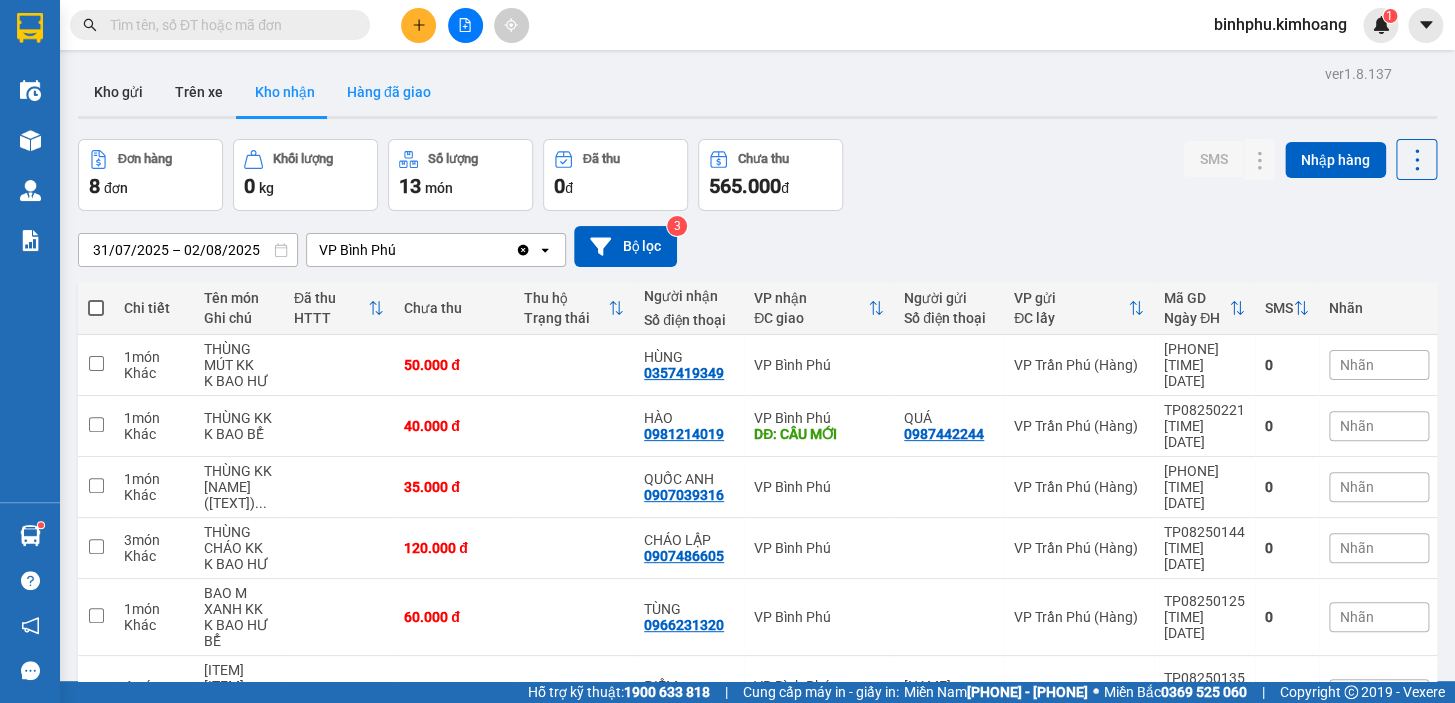 click on "Hàng đã giao" at bounding box center (389, 92) 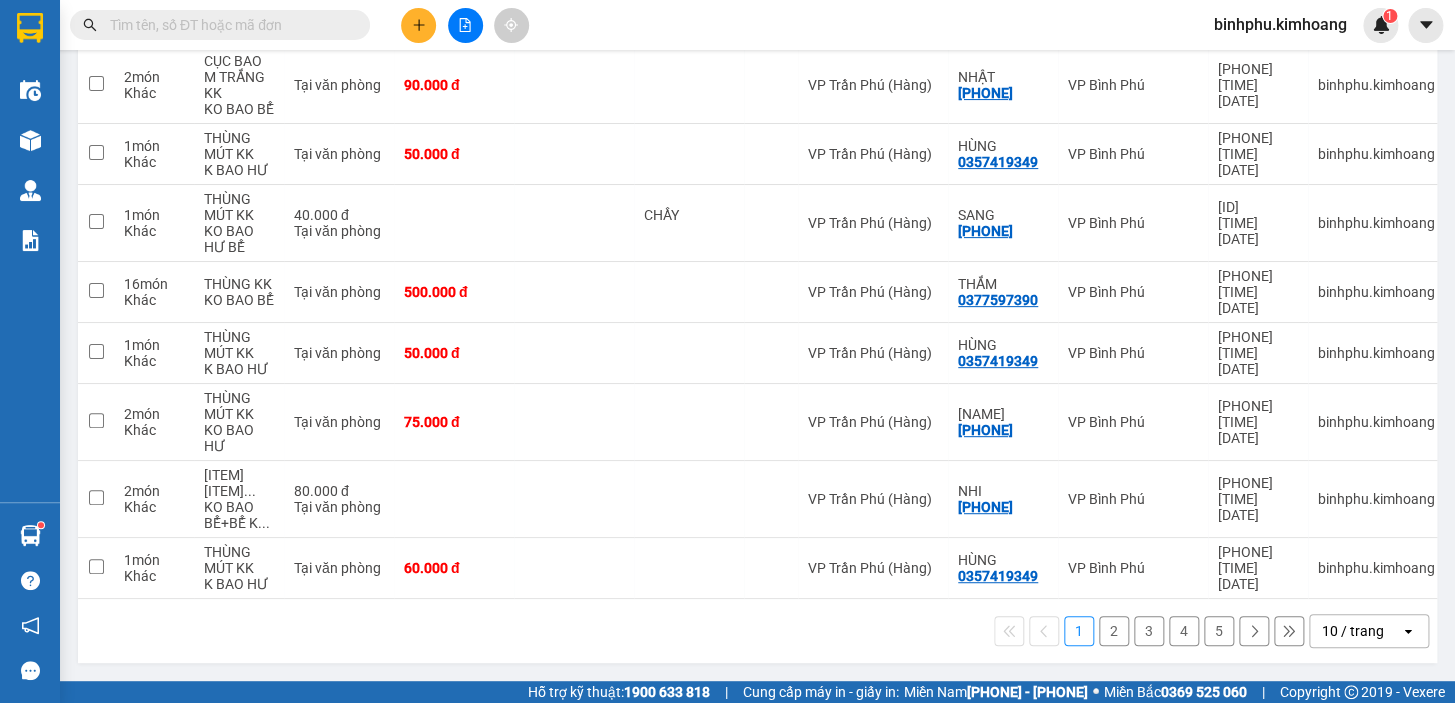 scroll, scrollTop: 0, scrollLeft: 0, axis: both 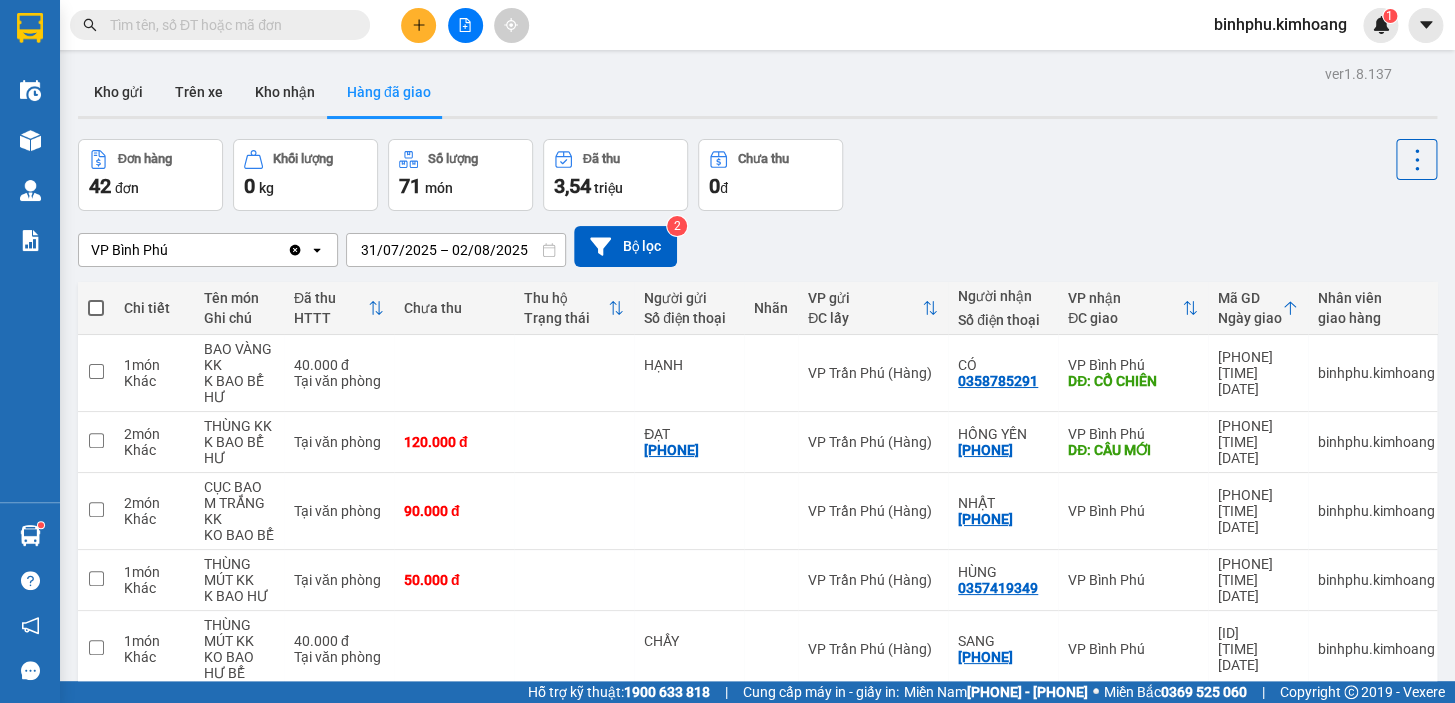 click at bounding box center (228, 25) 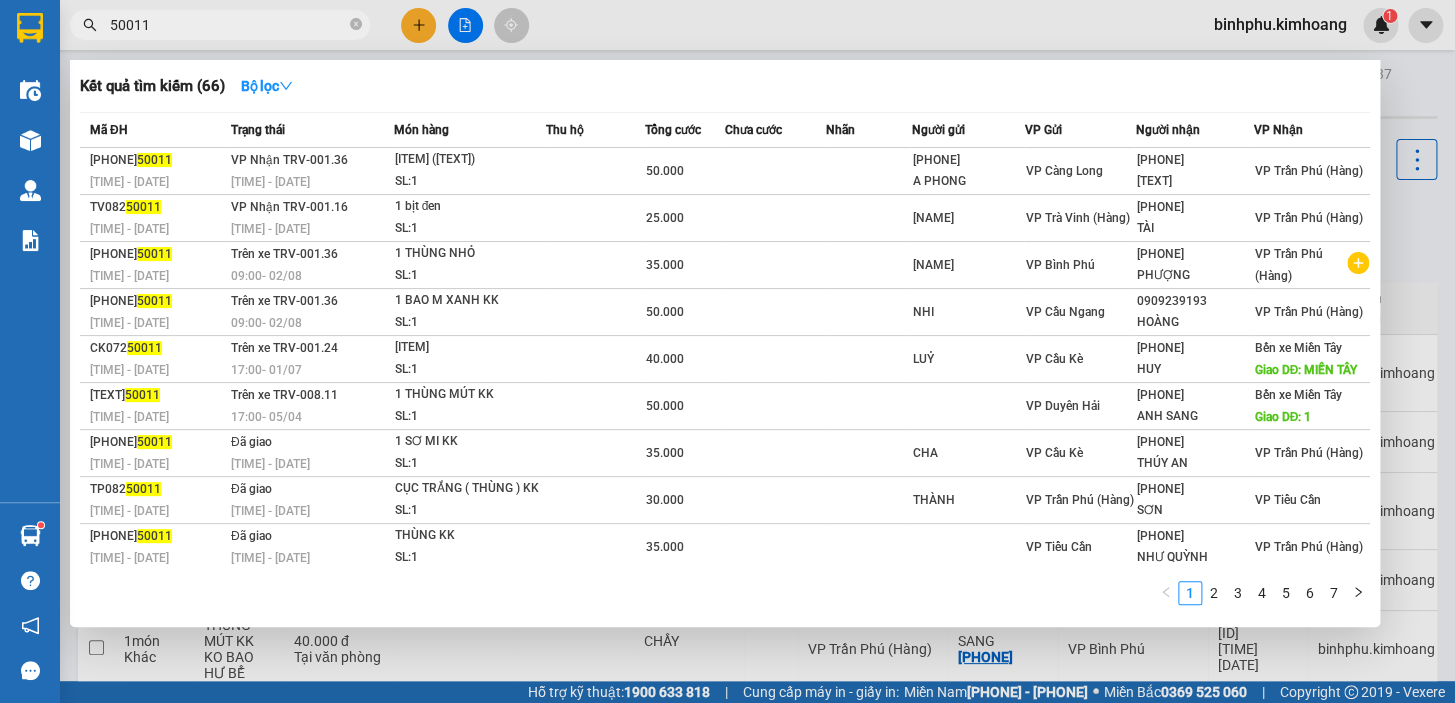 type on "50011" 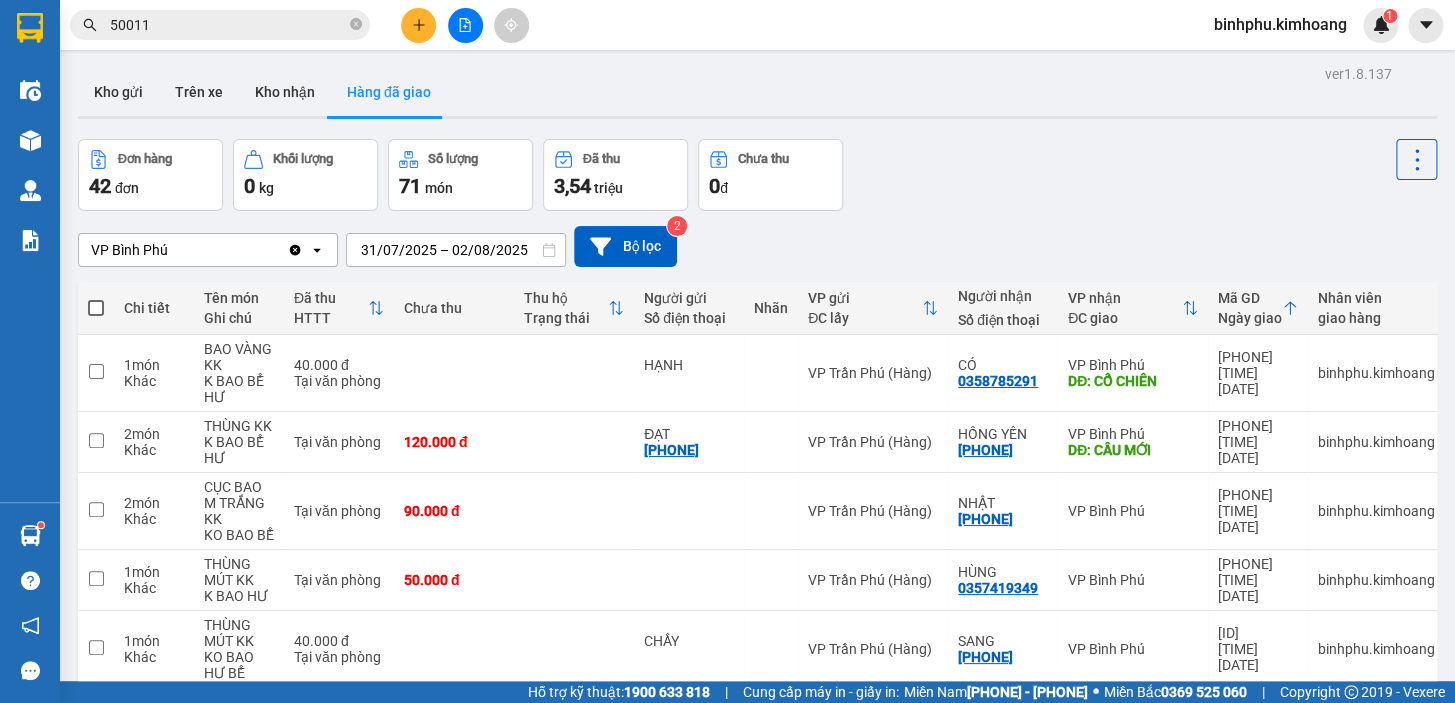 click on "[TEXT] [NUMBER] [TEXT] [NUMBER] [TEXT] [NUMBER] [TEXT] [NUMBER] [TEXT] [NUMBER] [TEXT] [NUMBER] [TEXT]" at bounding box center (757, 175) 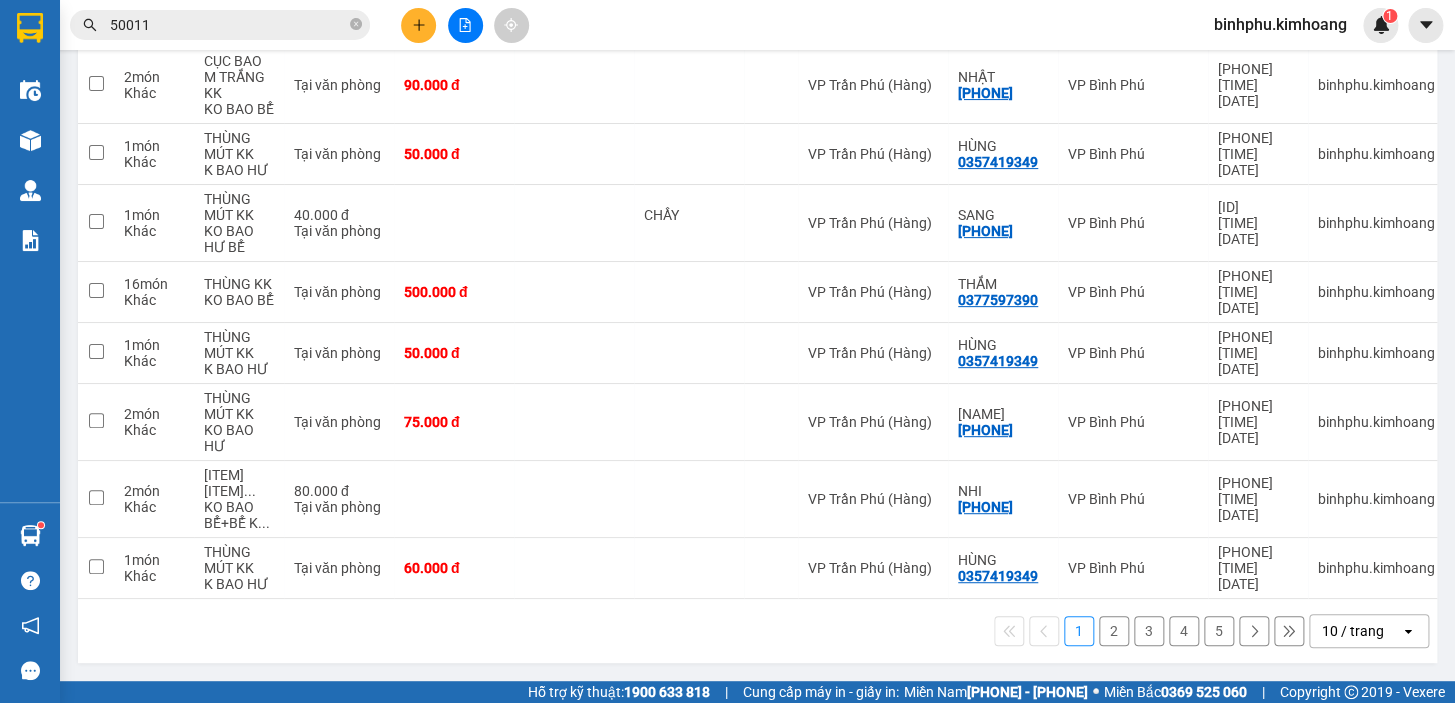 scroll, scrollTop: 0, scrollLeft: 0, axis: both 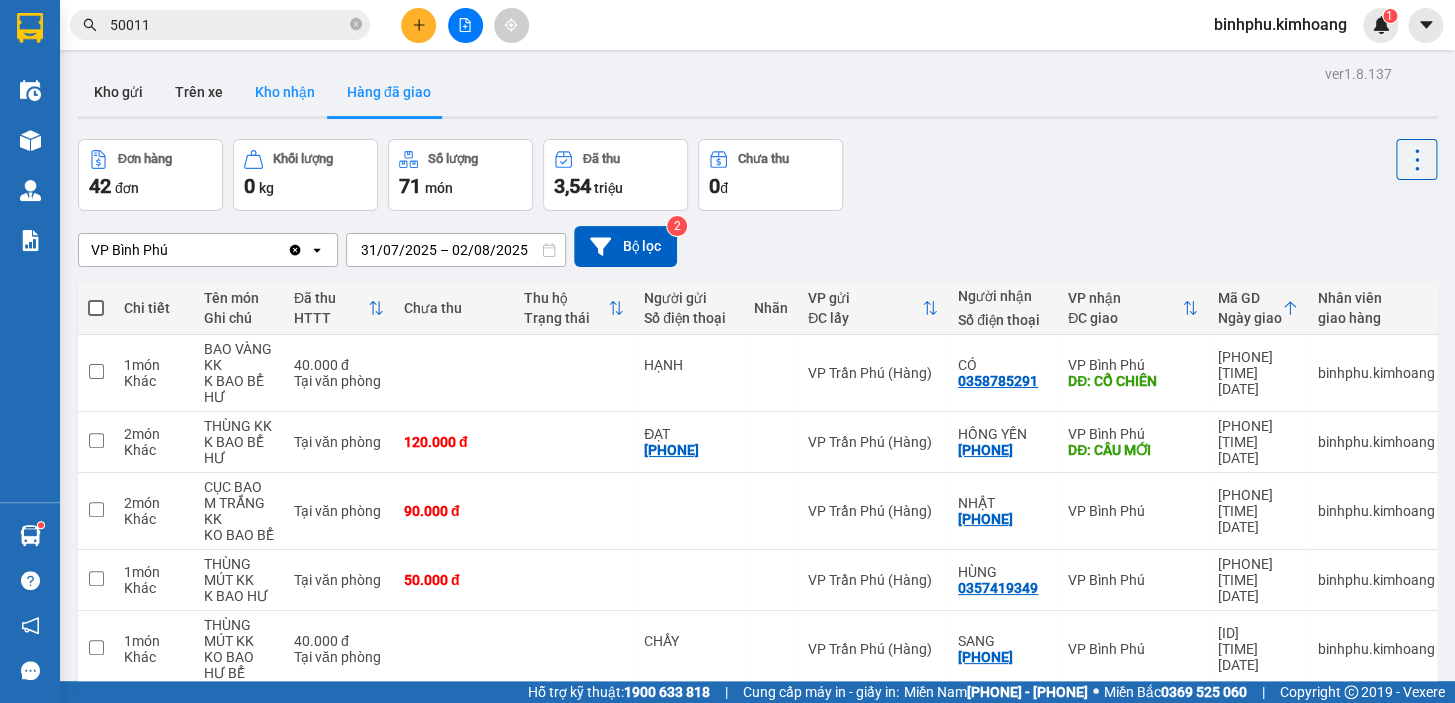 click on "Kho nhận" at bounding box center [285, 92] 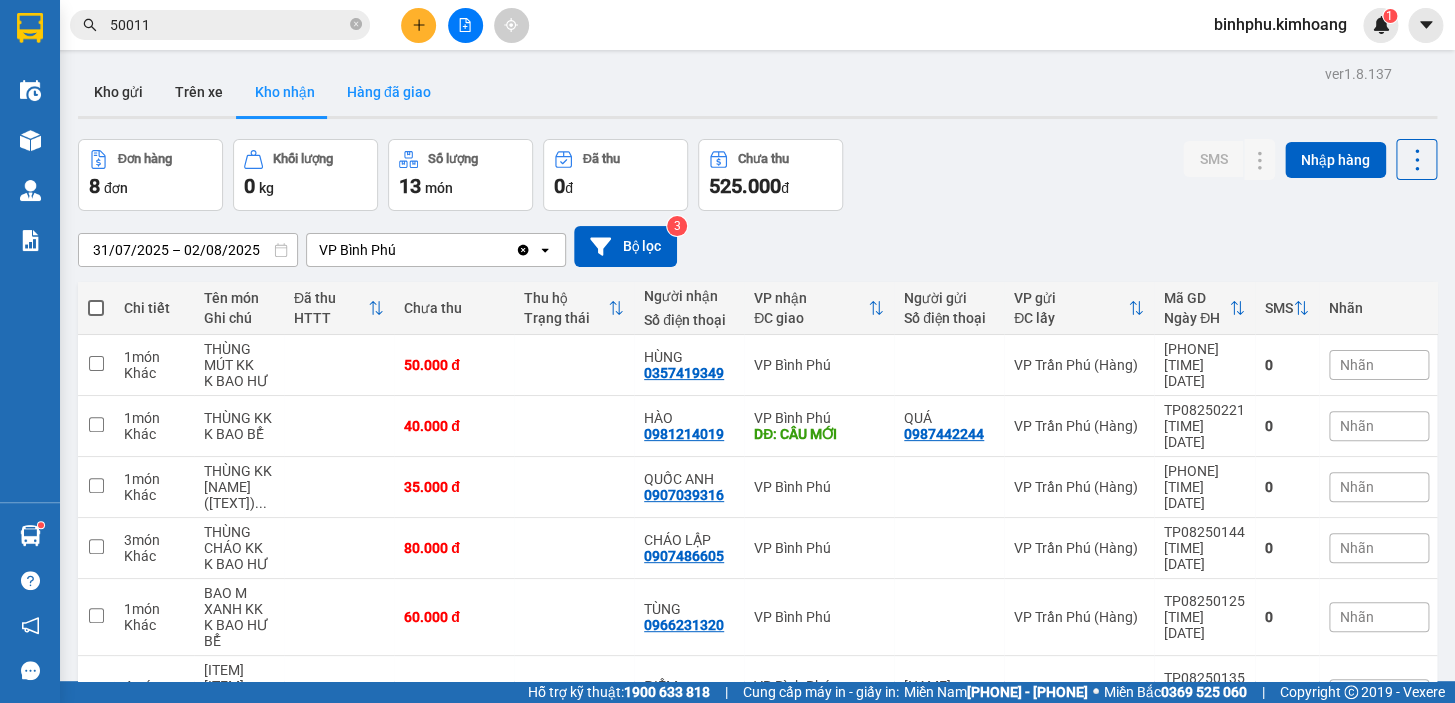 click on "Hàng đã giao" at bounding box center [389, 92] 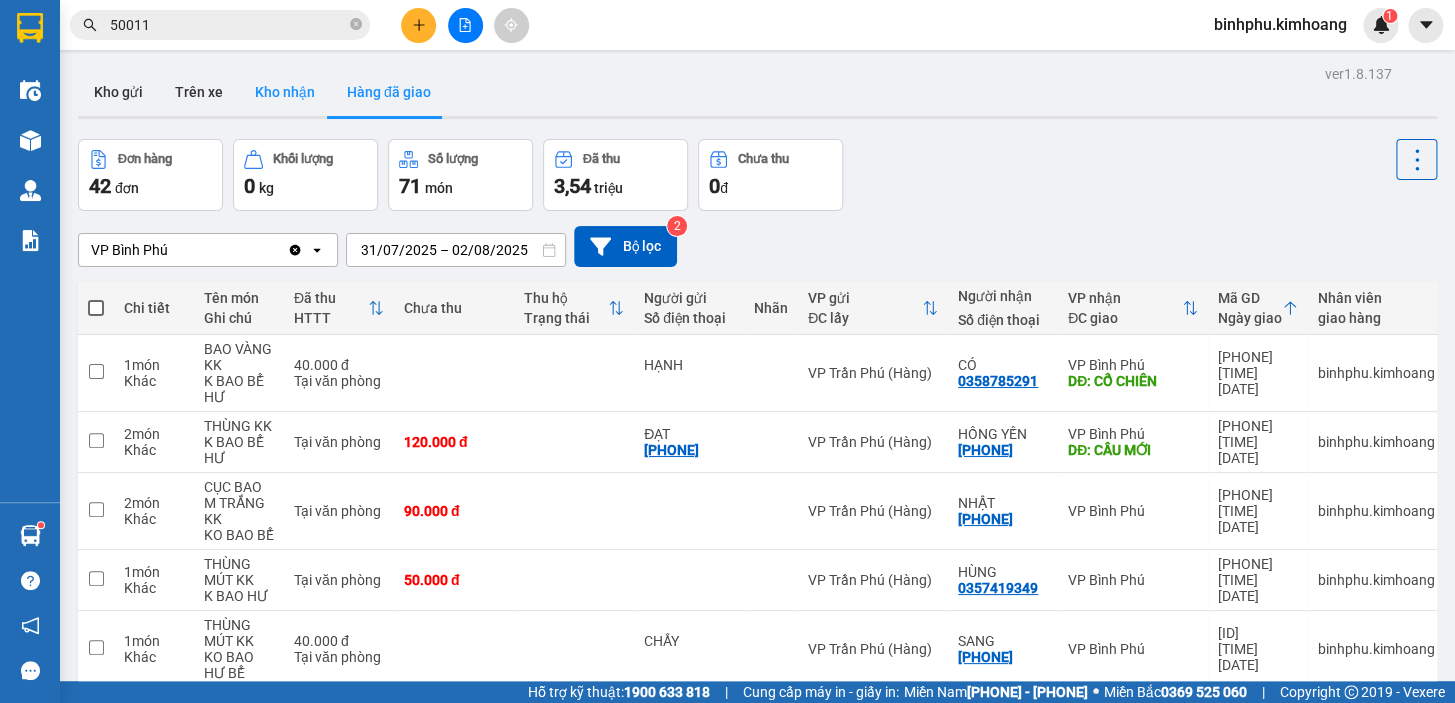click on "Kho nhận" at bounding box center [285, 92] 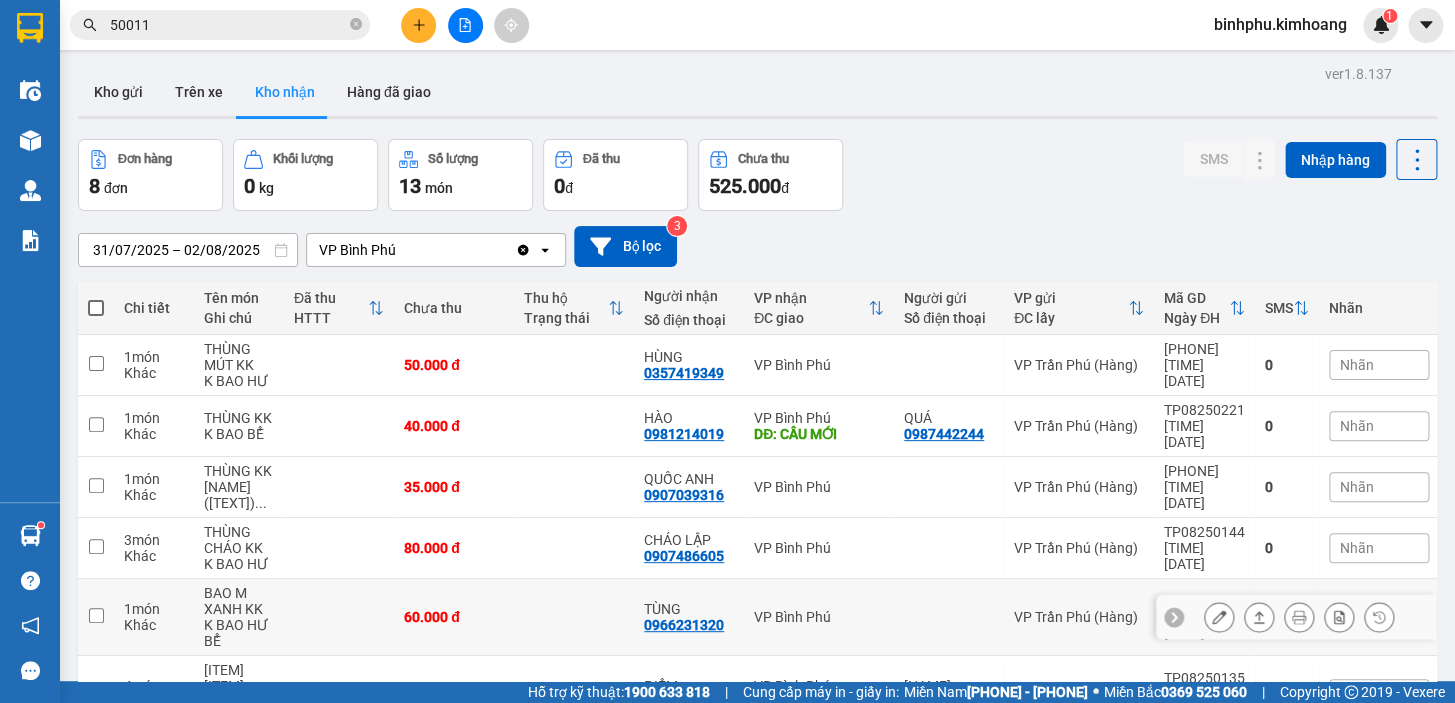 click 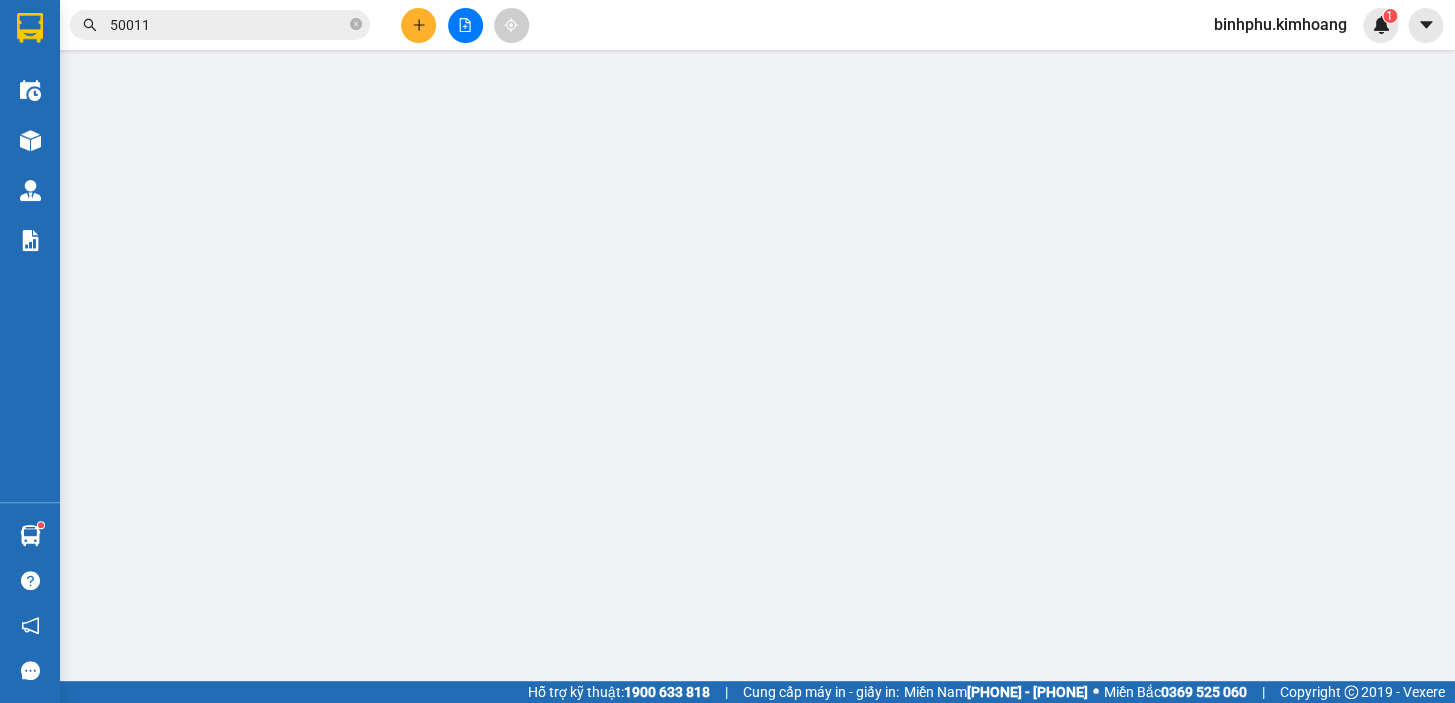 type on "0966231320" 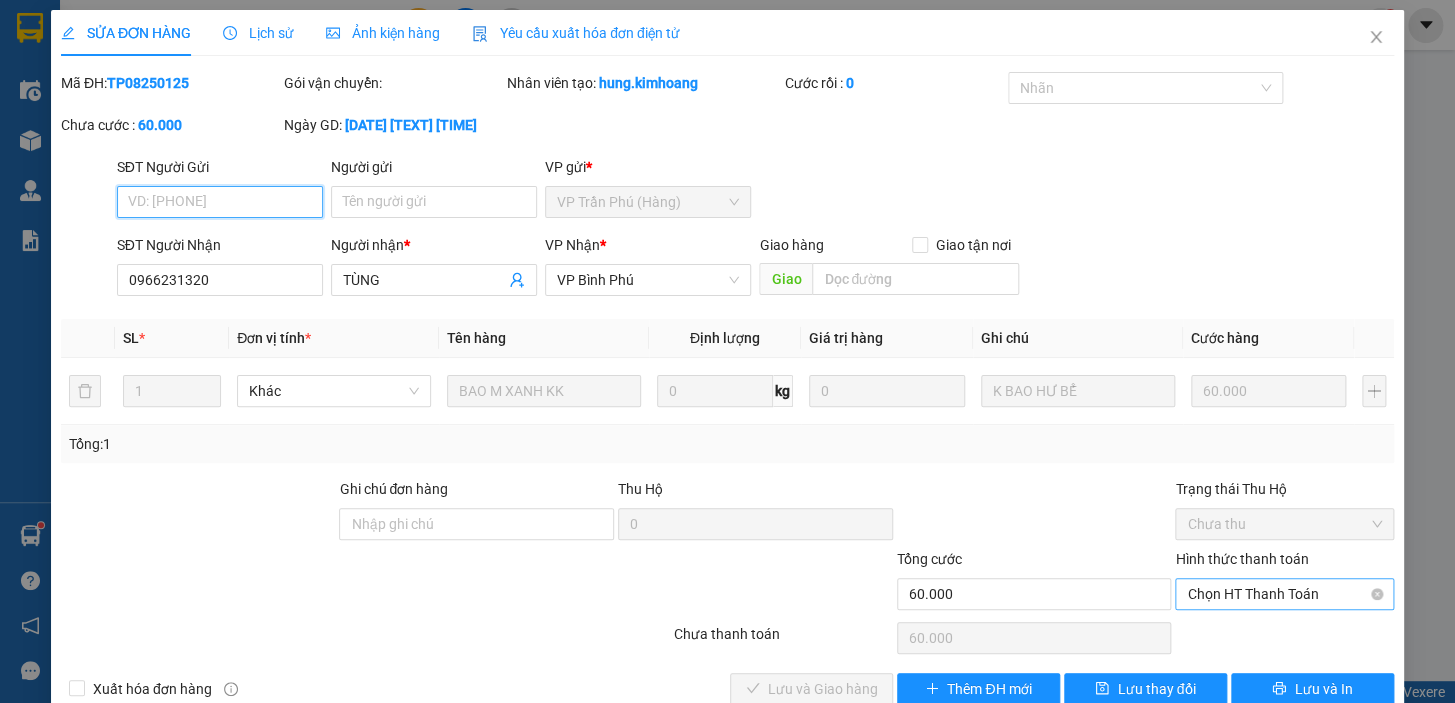 click on "Chọn HT Thanh Toán" at bounding box center [1284, 594] 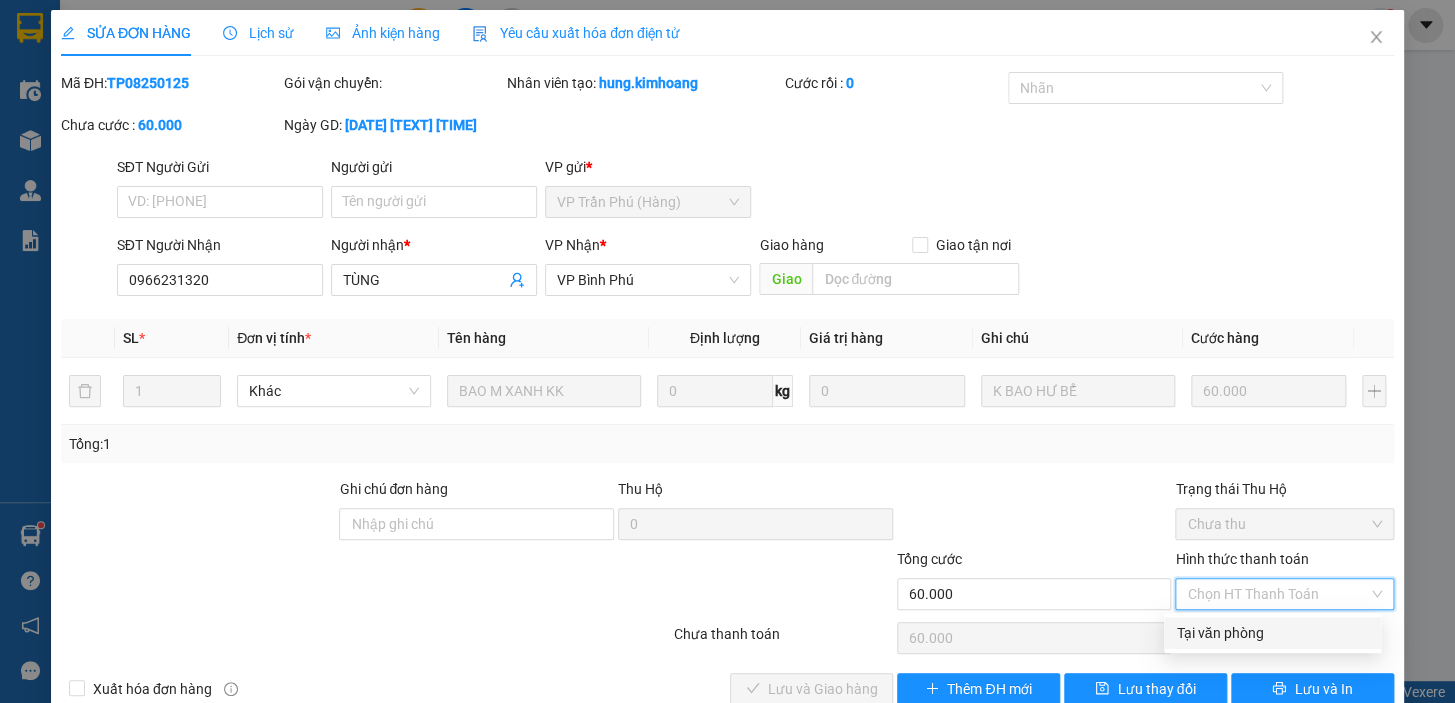 click on "Tại văn phòng" at bounding box center (1272, 633) 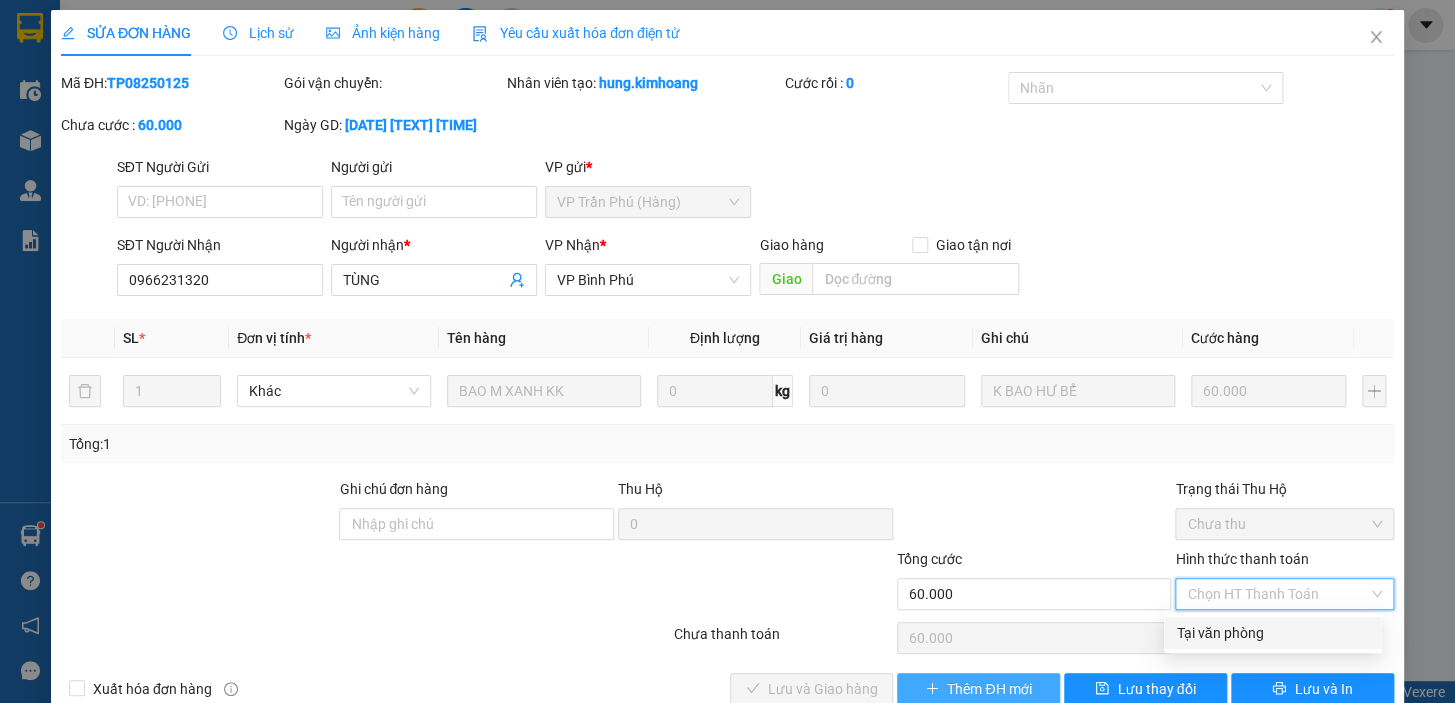 type on "0" 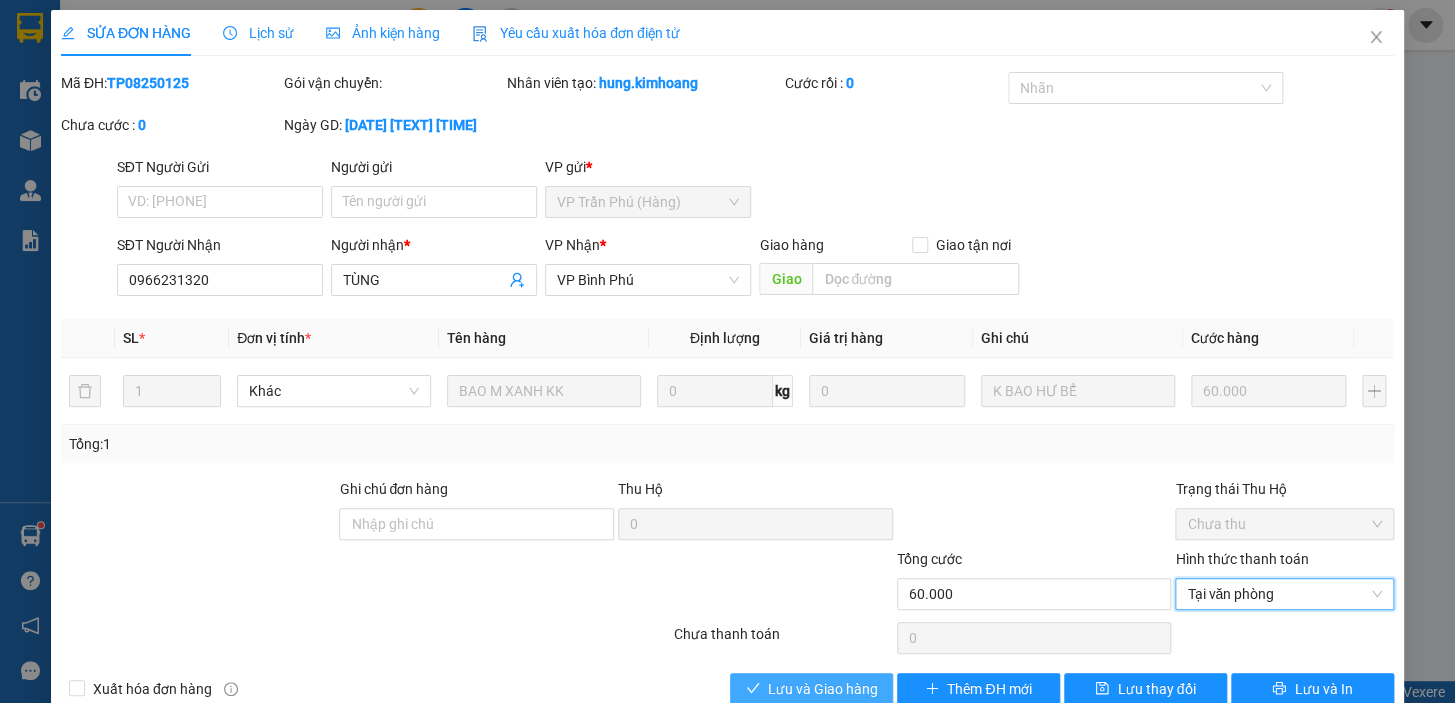 click on "Lưu và Giao hàng" at bounding box center [823, 689] 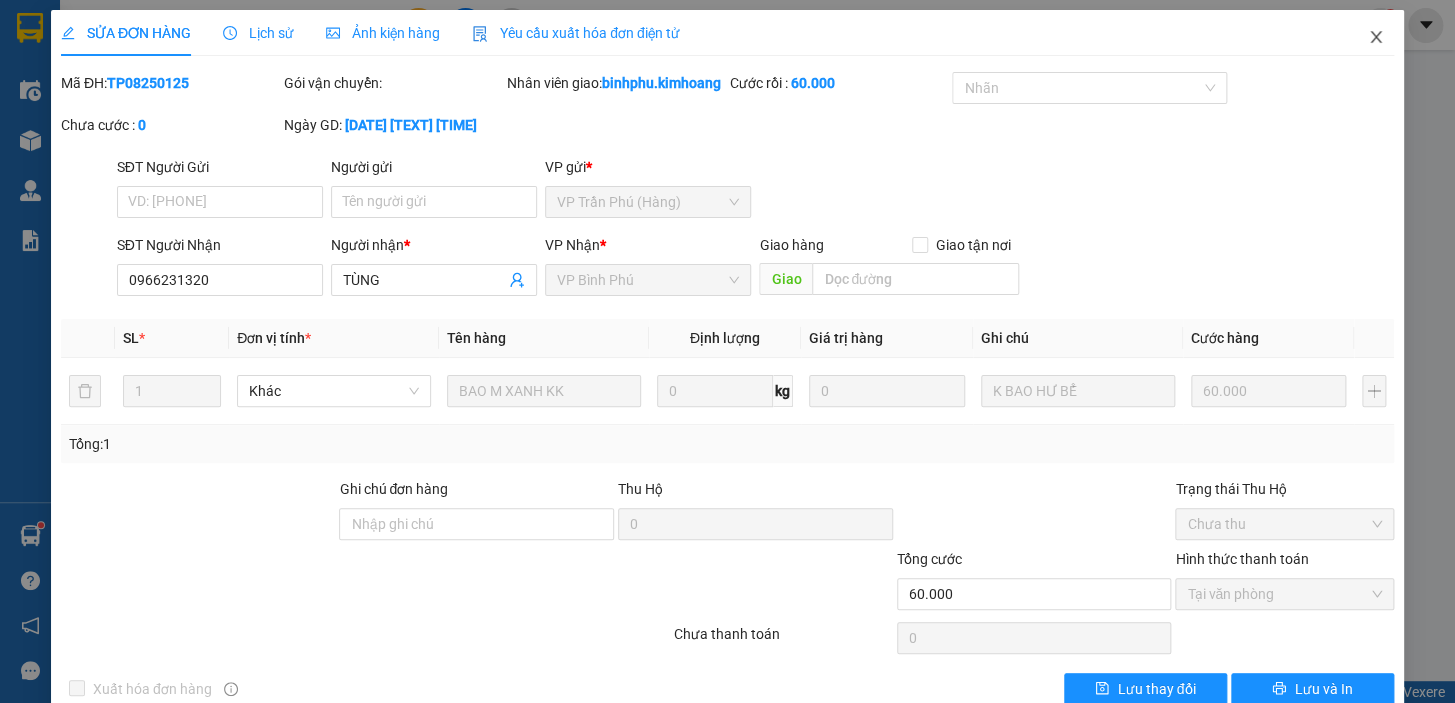 click at bounding box center (1376, 38) 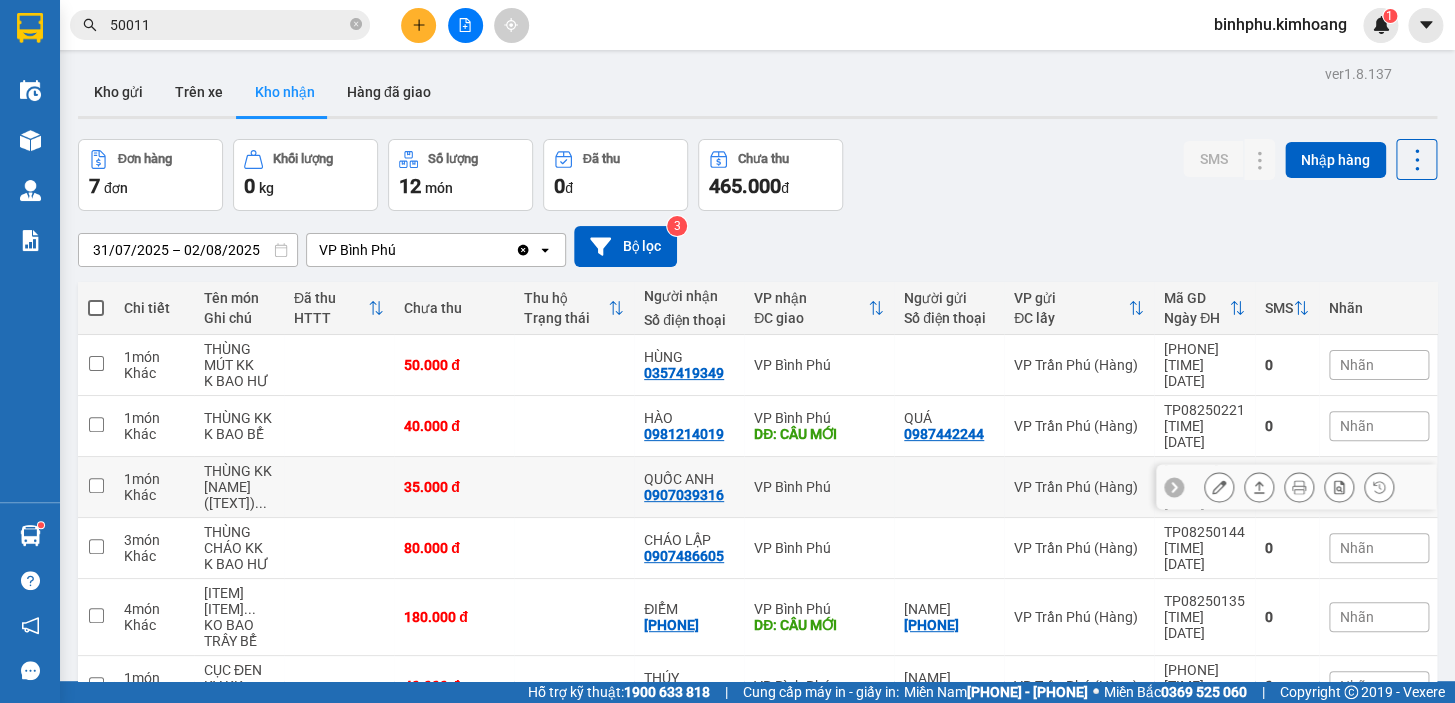 scroll, scrollTop: 90, scrollLeft: 0, axis: vertical 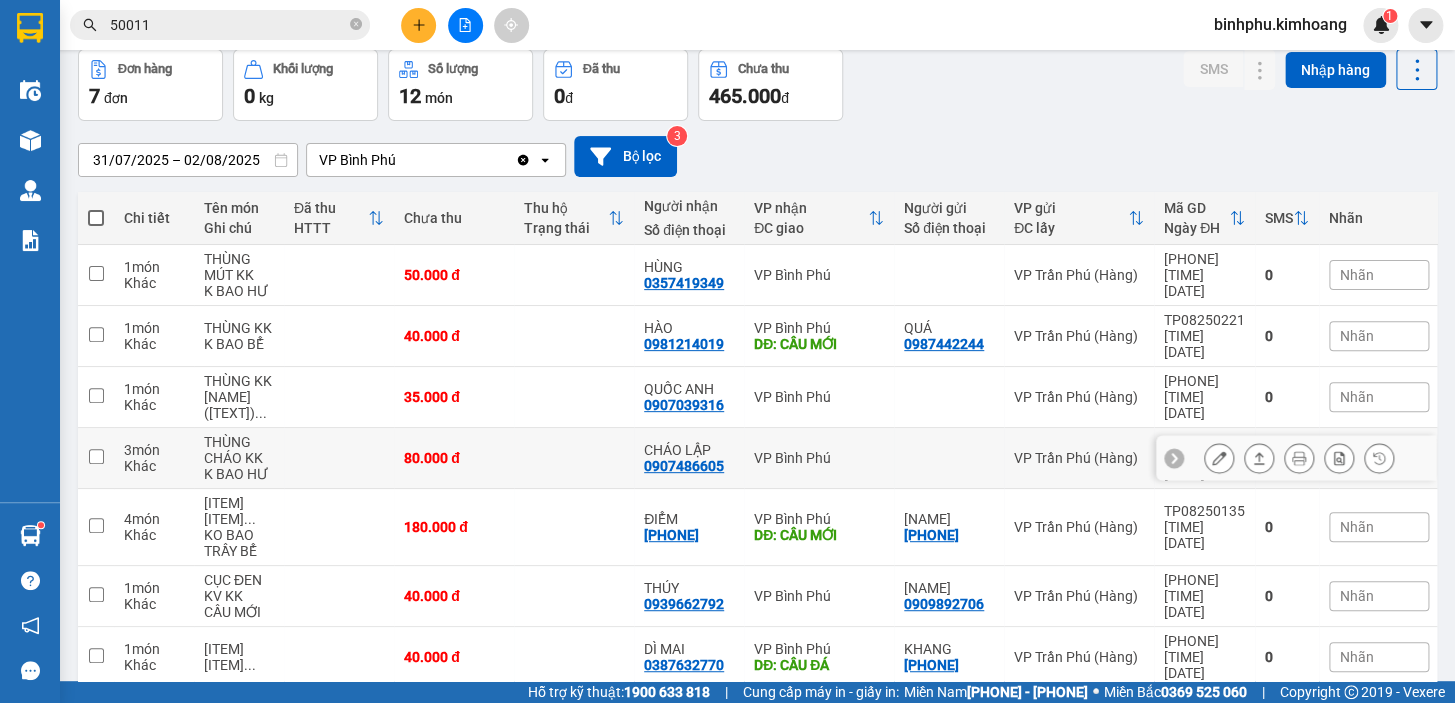 click at bounding box center (1219, 458) 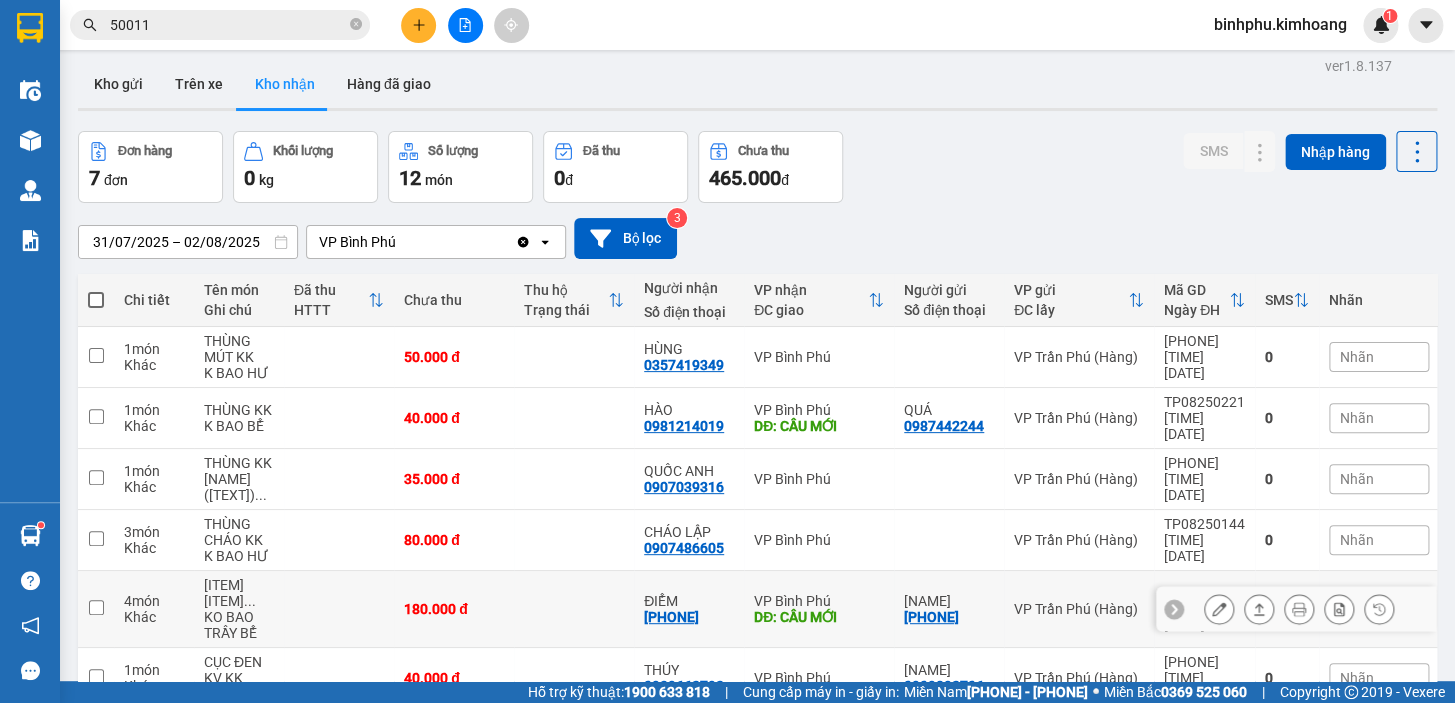 scroll, scrollTop: 3, scrollLeft: 0, axis: vertical 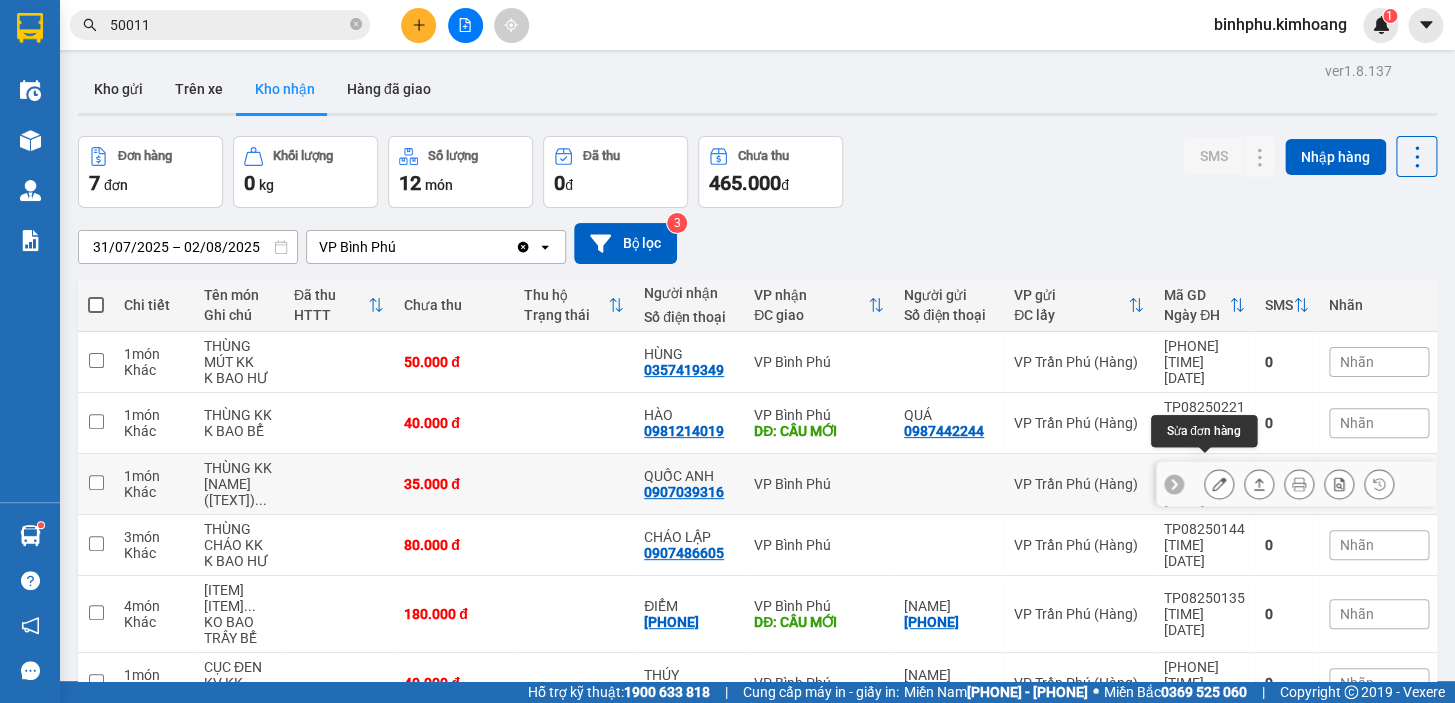 click 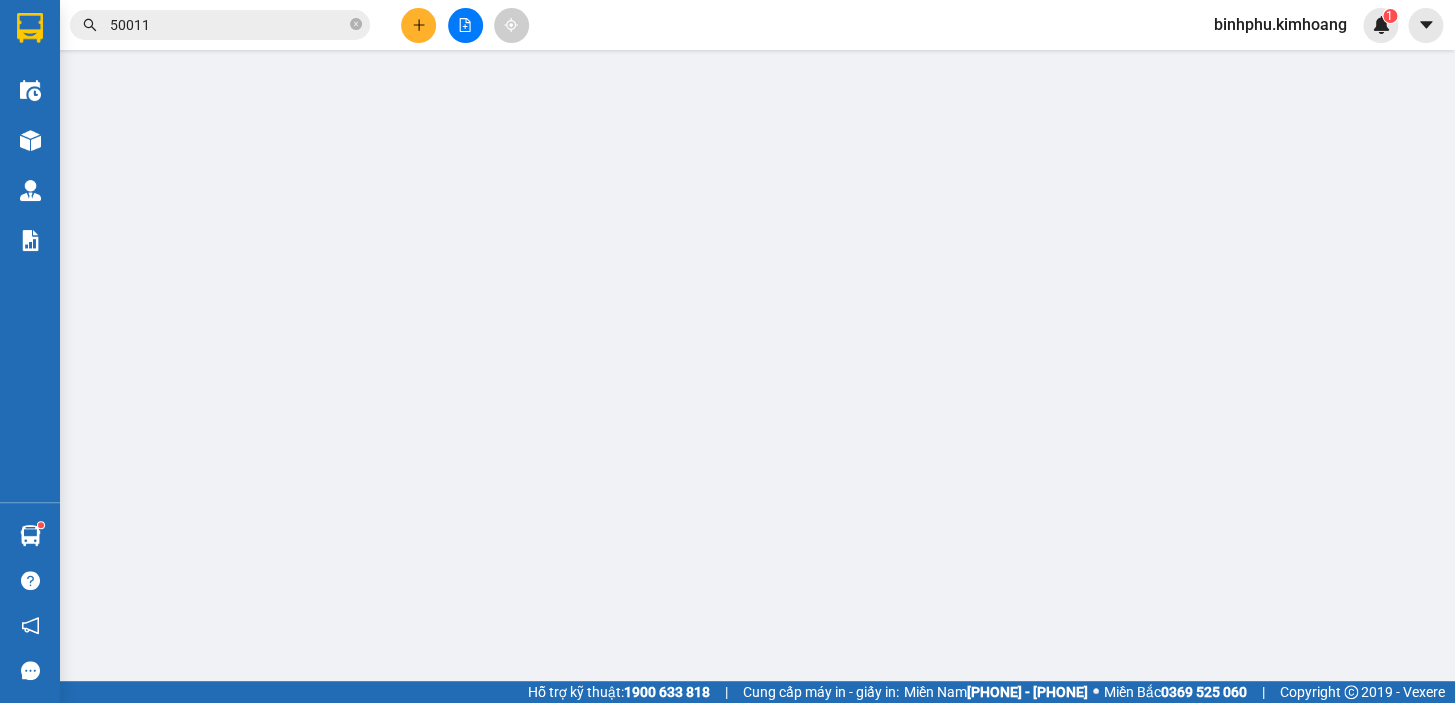 type on "0907039316" 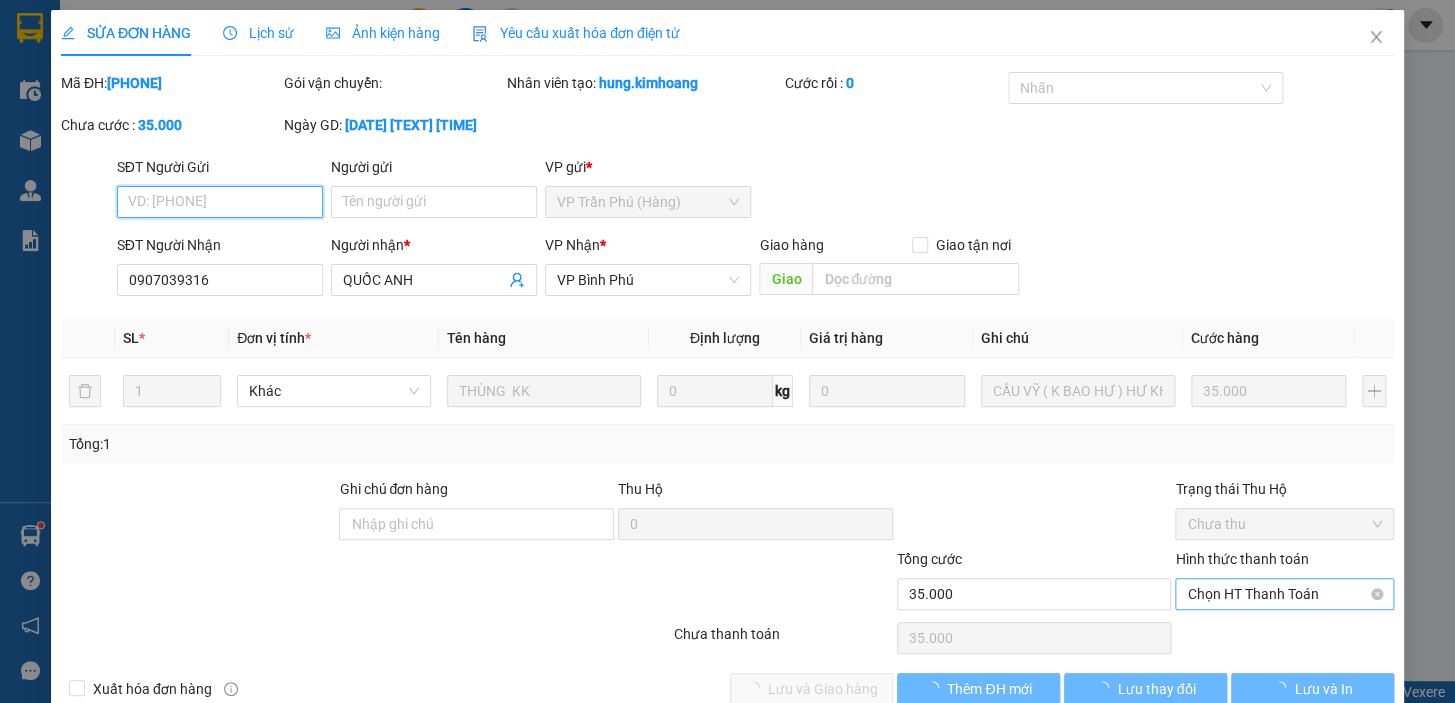 scroll, scrollTop: 0, scrollLeft: 0, axis: both 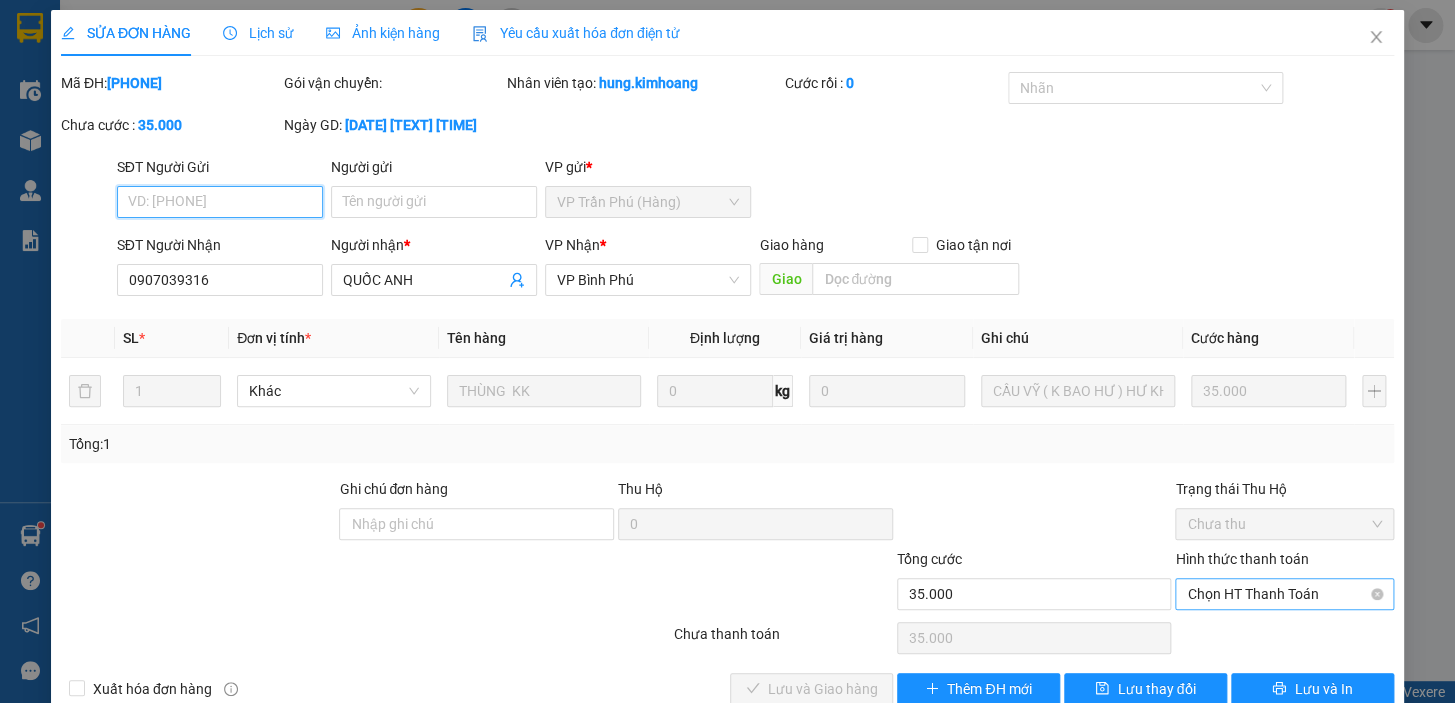 click on "Chọn HT Thanh Toán" at bounding box center [1284, 594] 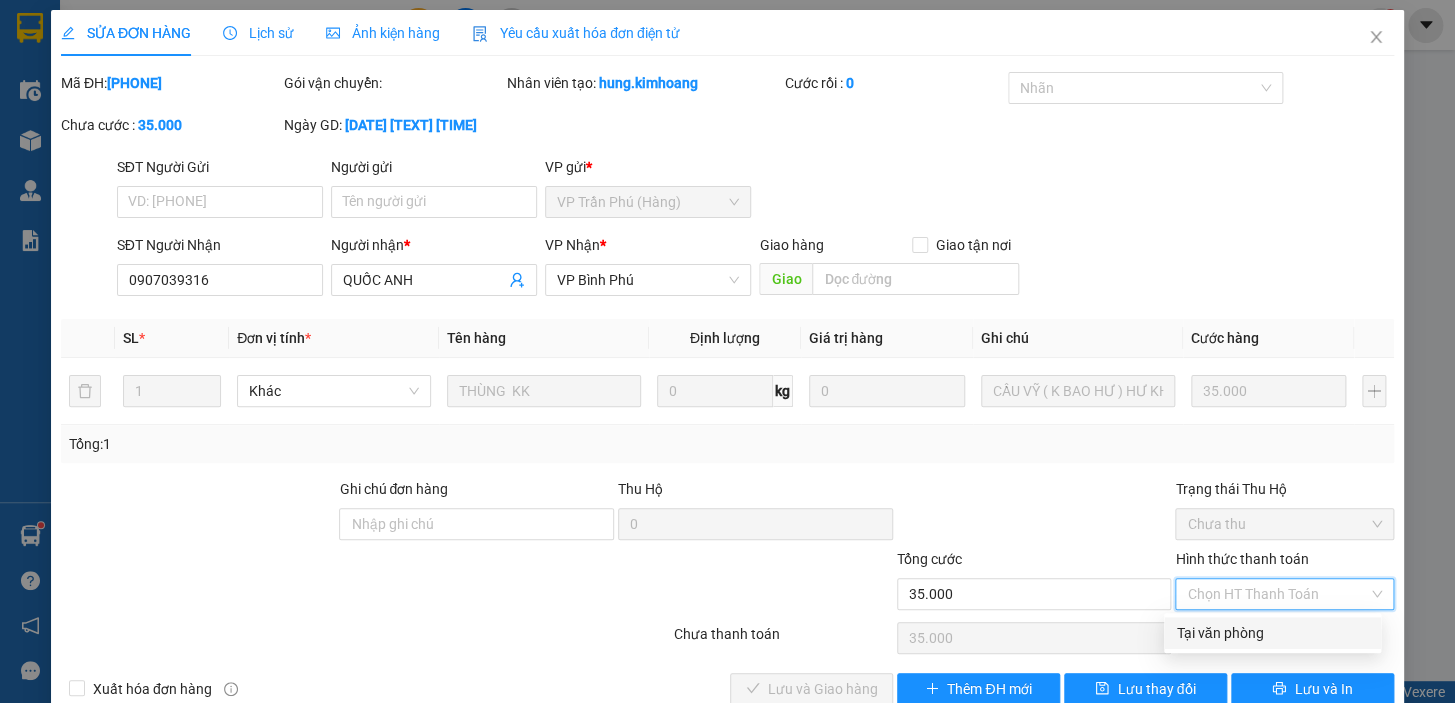 click on "Tại văn phòng" at bounding box center (1272, 633) 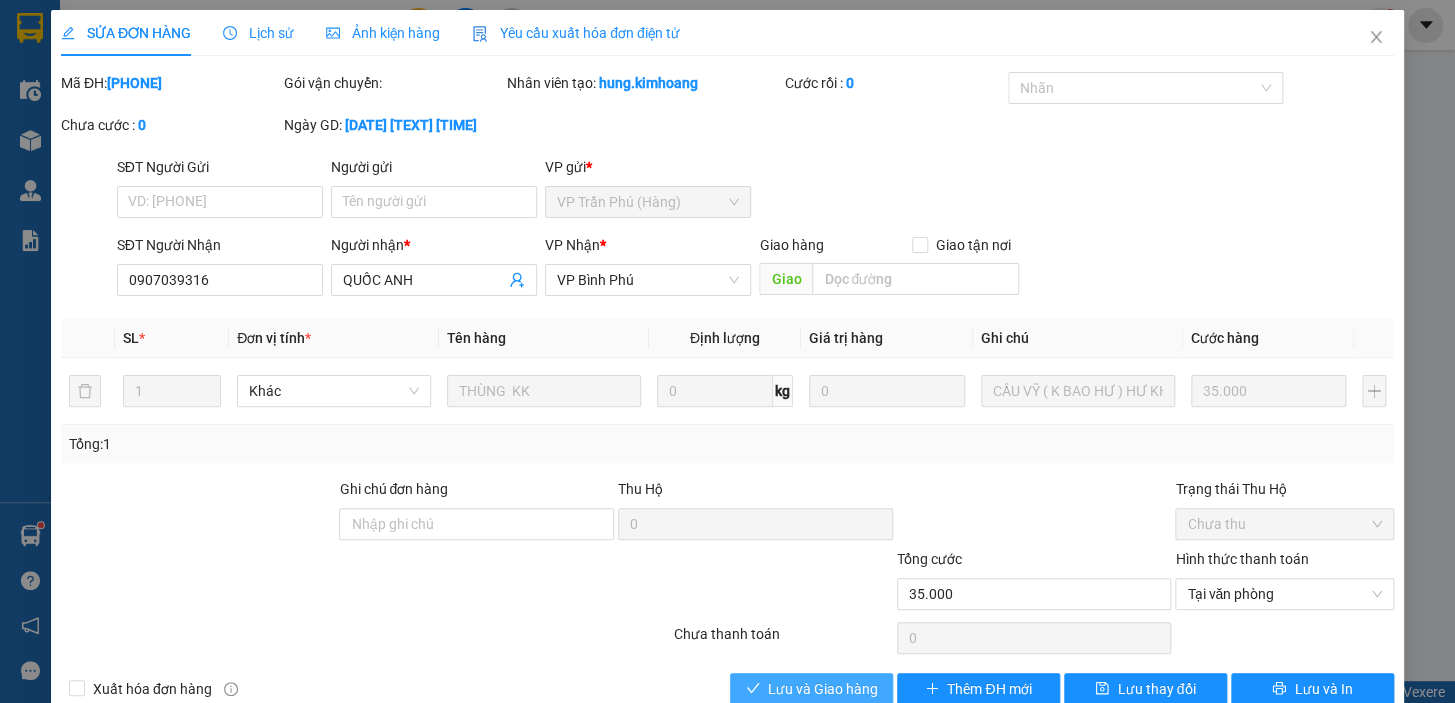 click on "Lưu và Giao hàng" at bounding box center [823, 689] 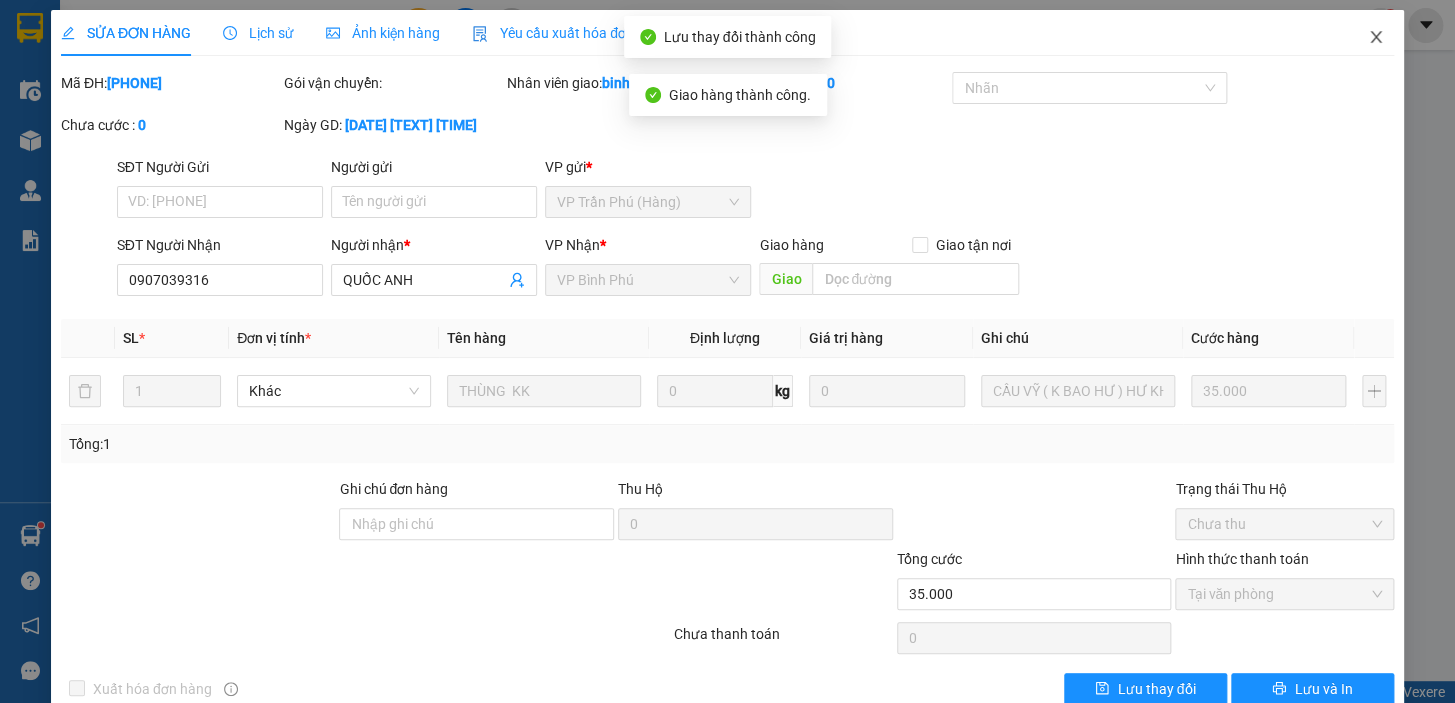 click 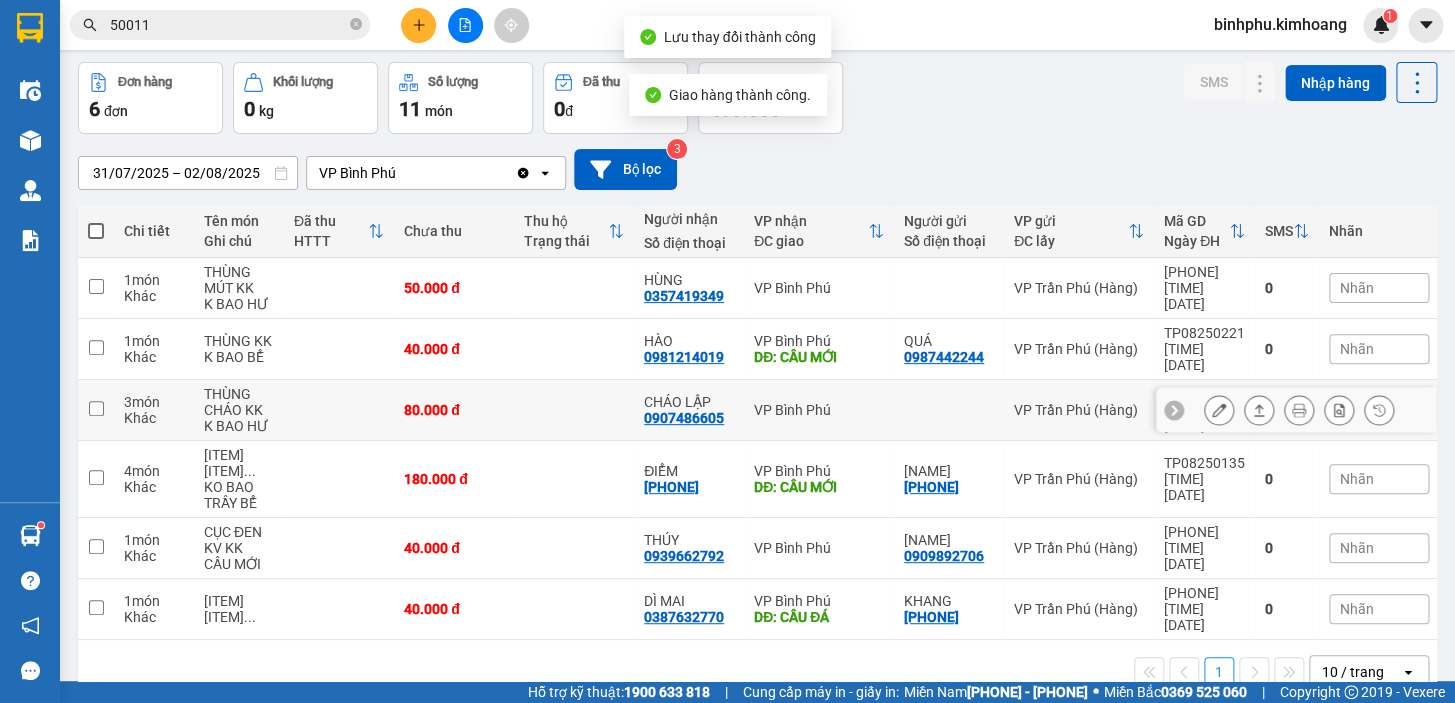 scroll, scrollTop: 124, scrollLeft: 0, axis: vertical 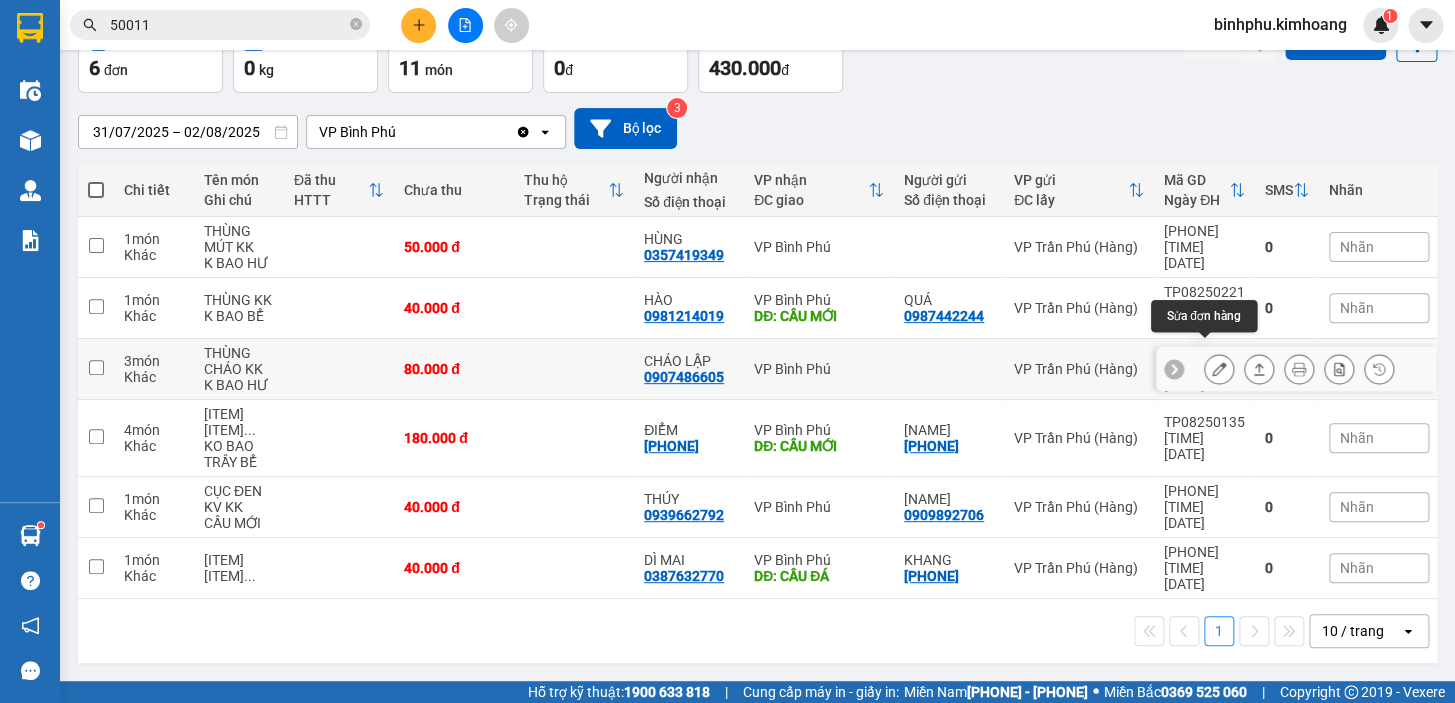 click at bounding box center (1219, 369) 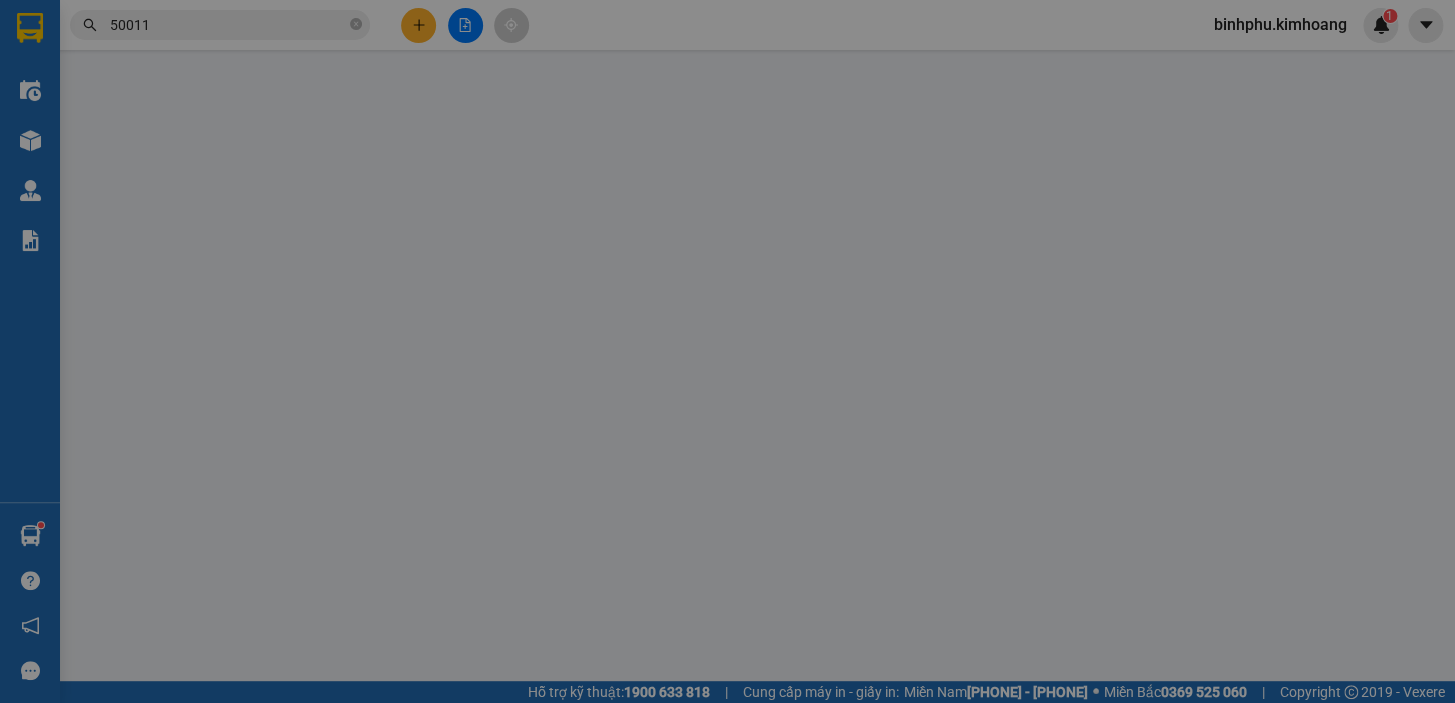 type on "0907486605" 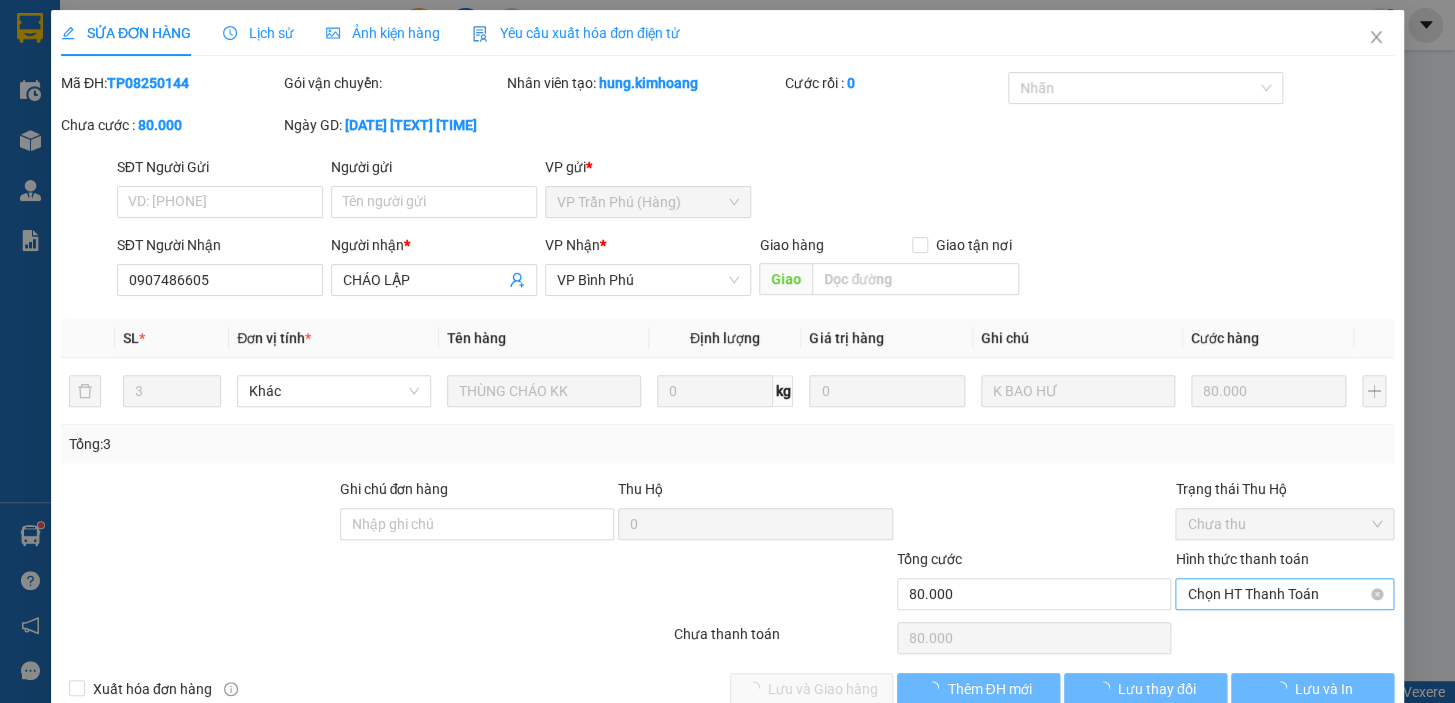 scroll, scrollTop: 0, scrollLeft: 0, axis: both 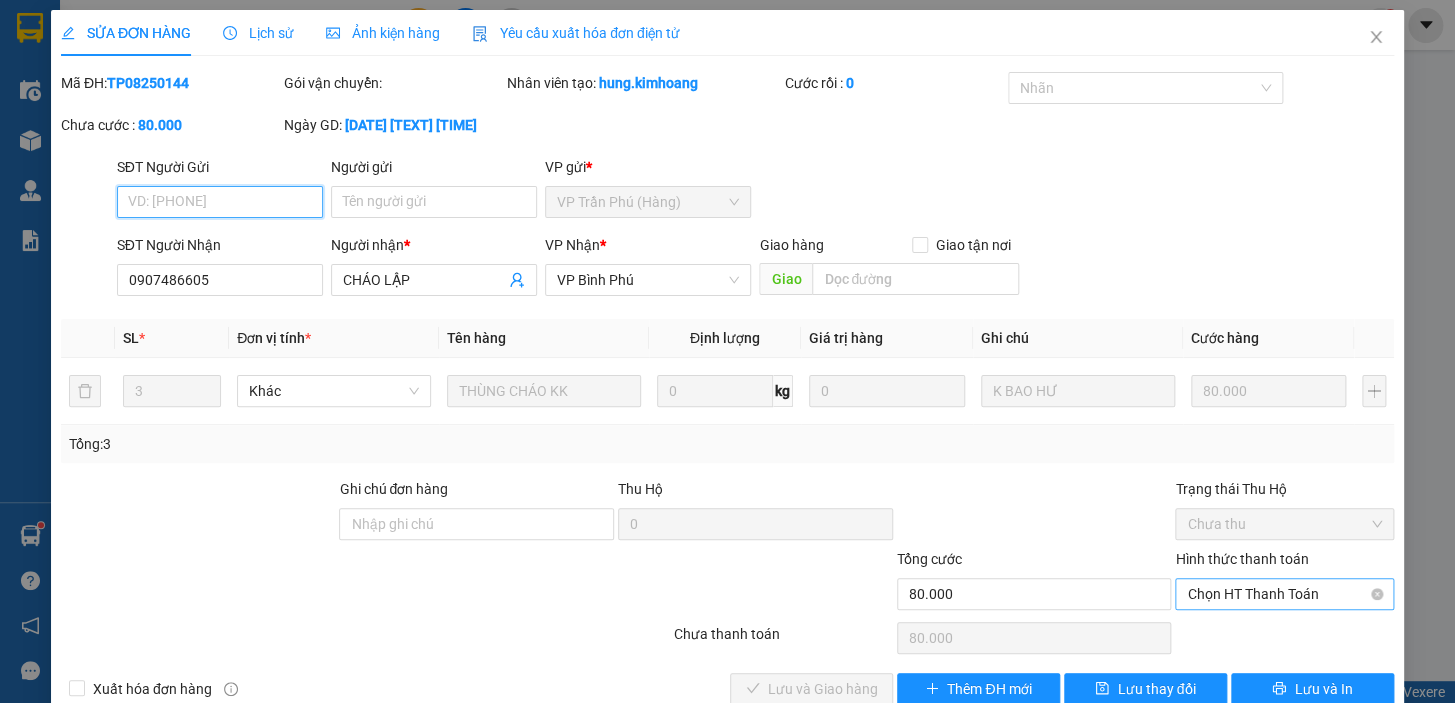 click on "Chọn HT Thanh Toán" at bounding box center (1284, 594) 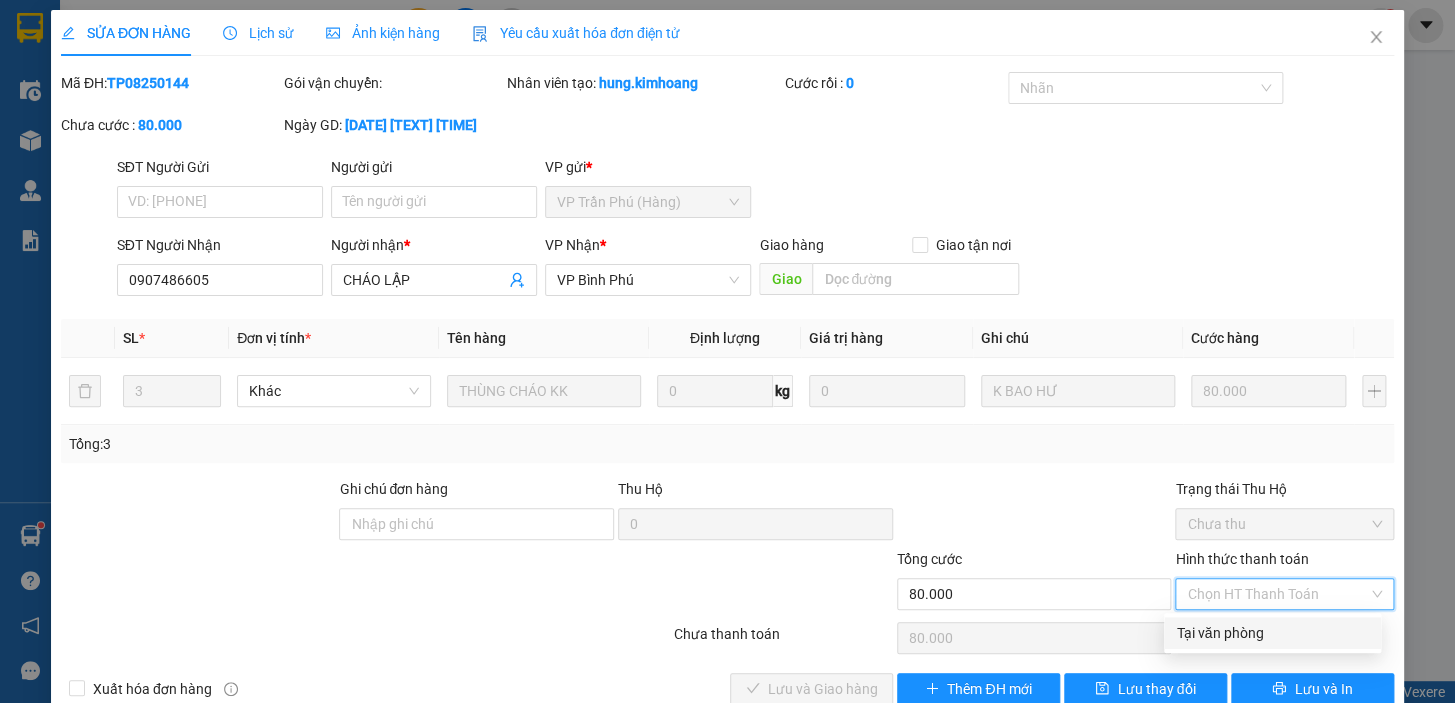click on "Tại văn phòng" at bounding box center [1272, 633] 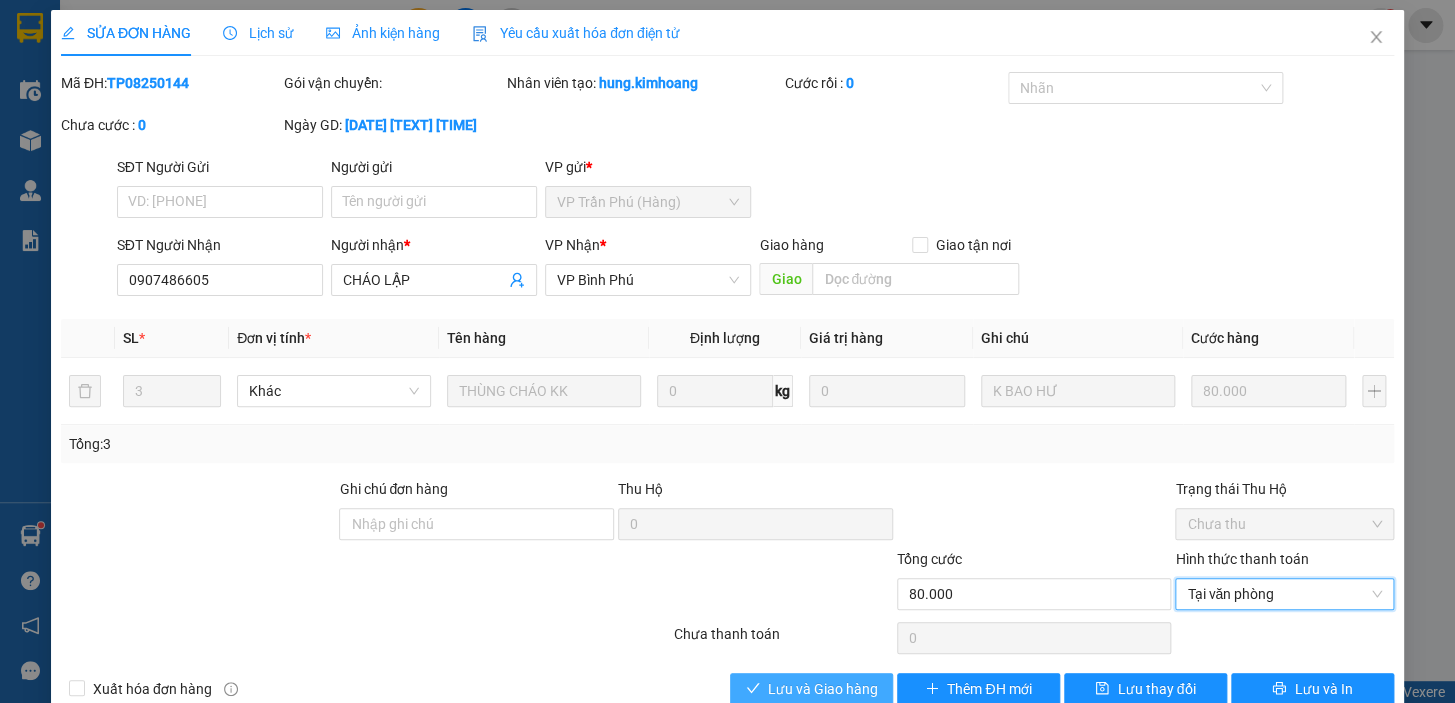 click on "Lưu và Giao hàng" at bounding box center [823, 689] 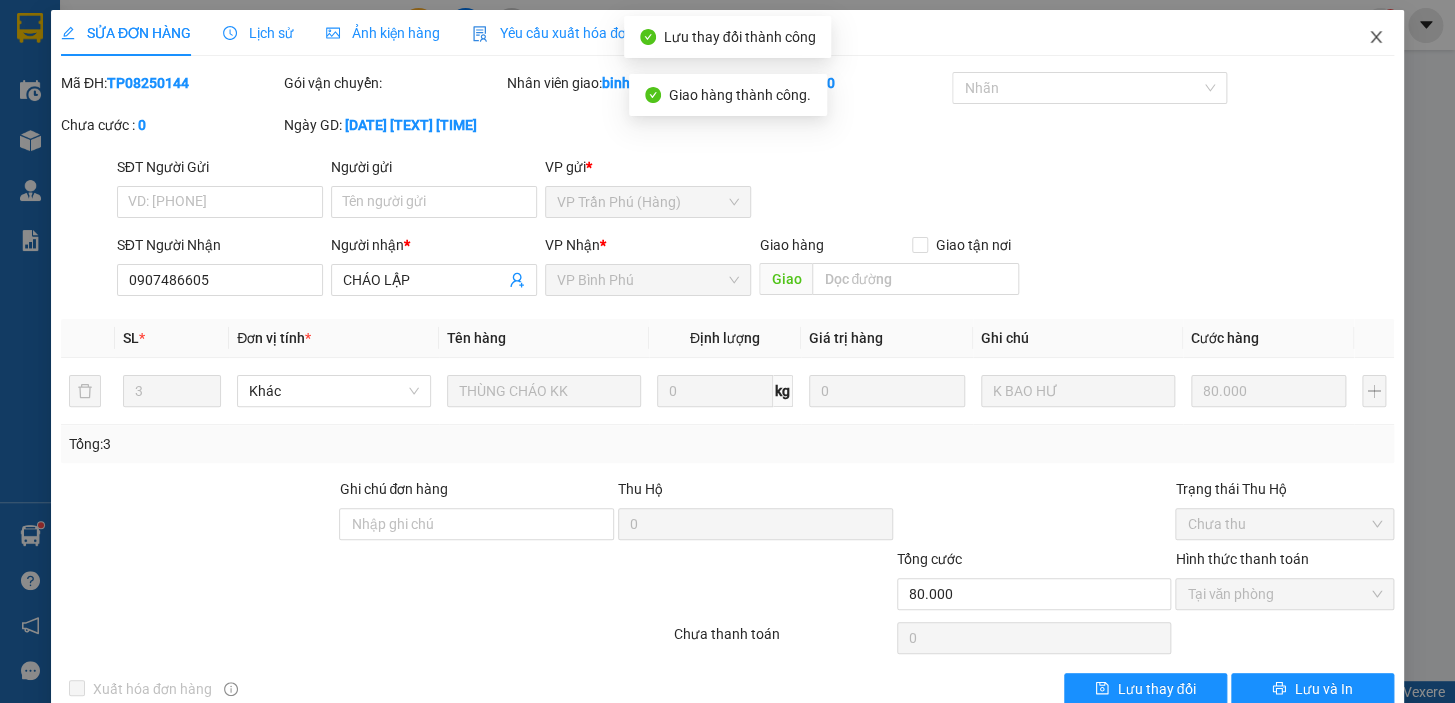 click 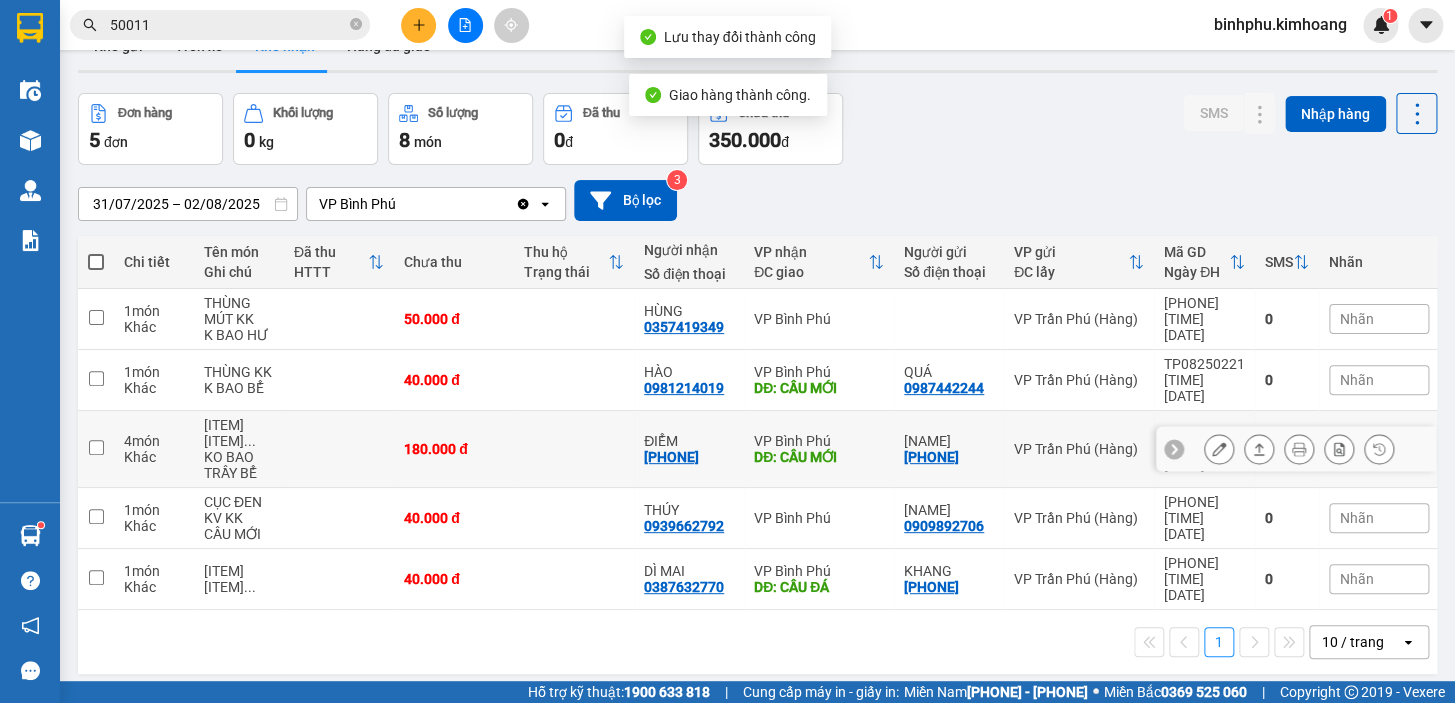 scroll, scrollTop: 91, scrollLeft: 0, axis: vertical 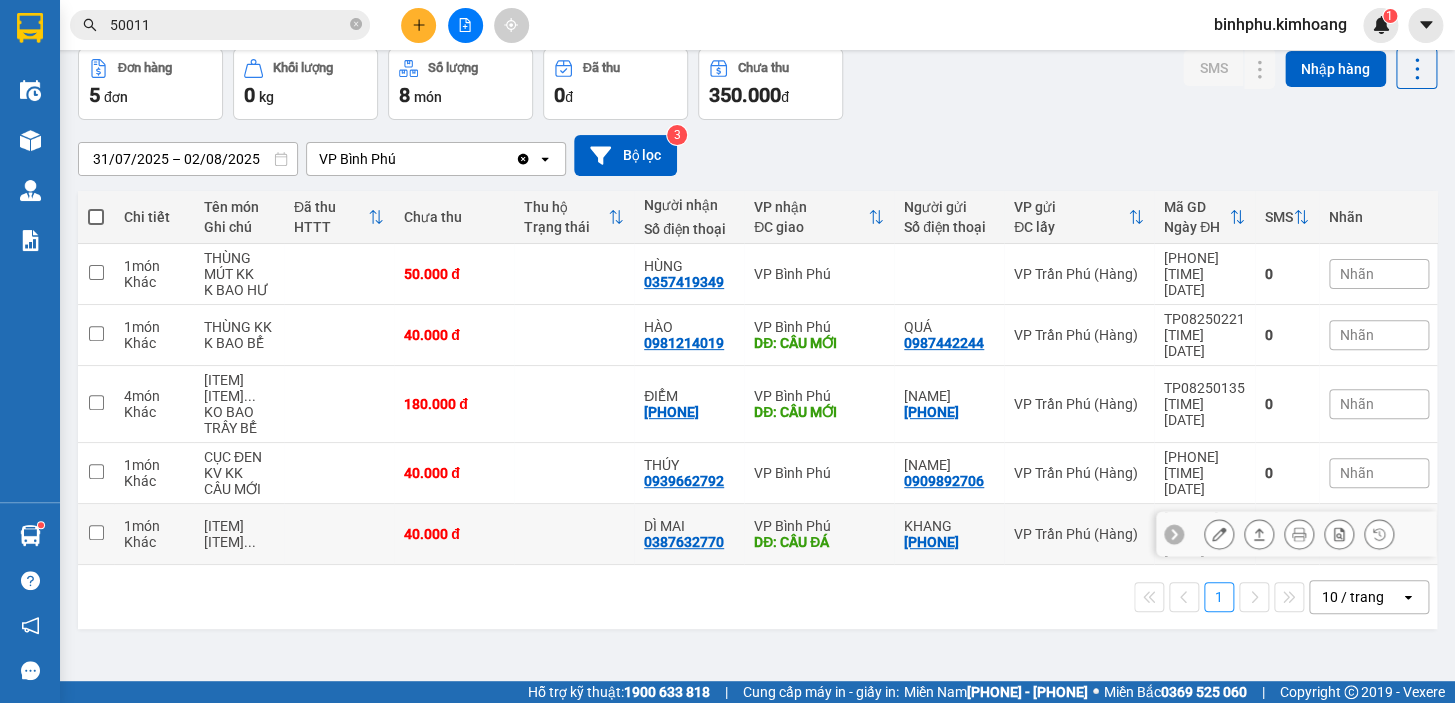 click 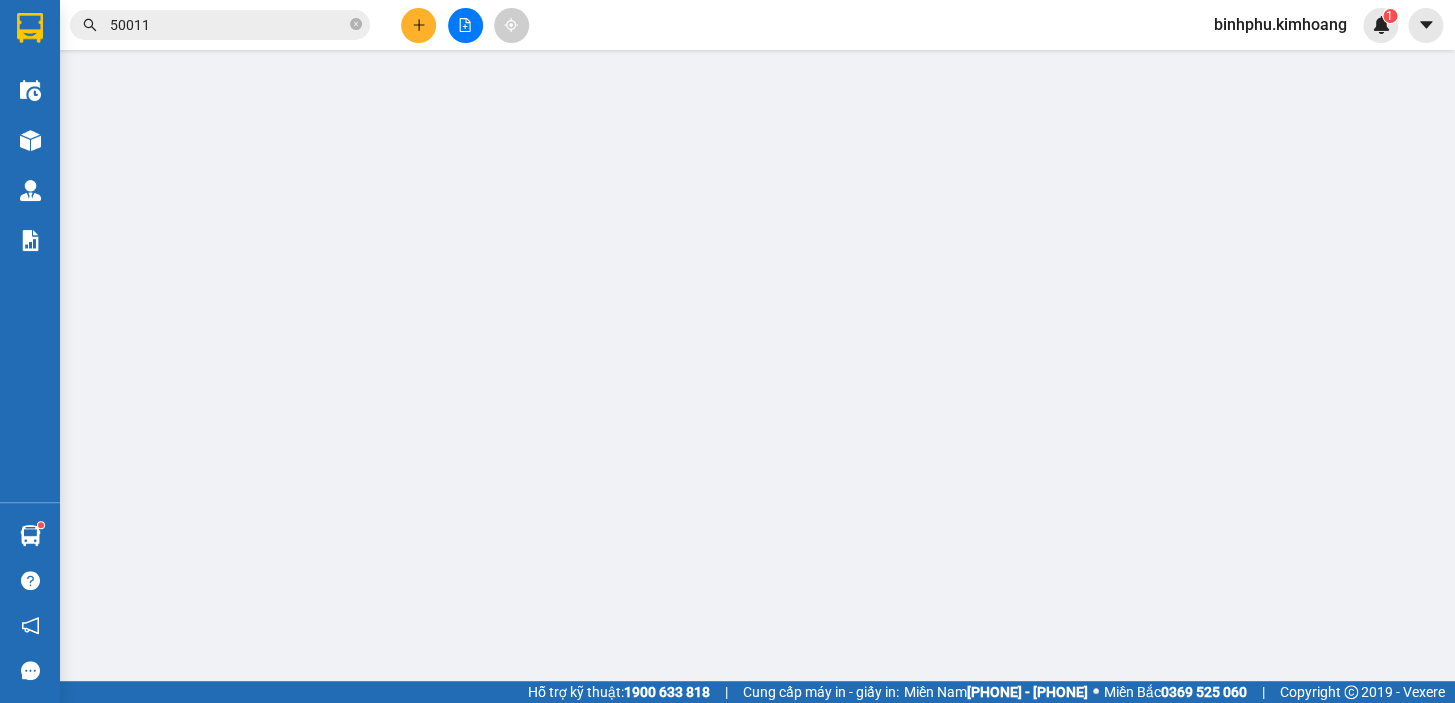 type on "[PHONE]" 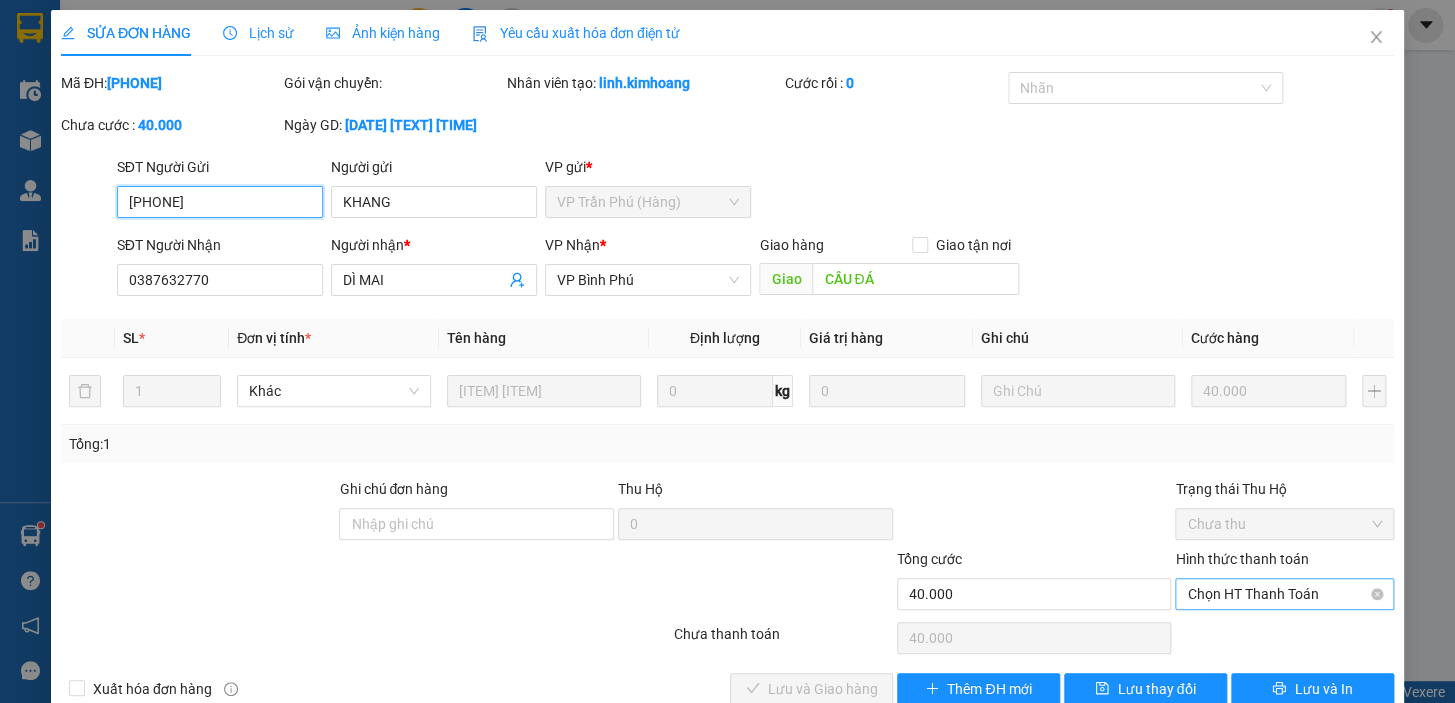 drag, startPoint x: 1204, startPoint y: 590, endPoint x: 1206, endPoint y: 605, distance: 15.132746 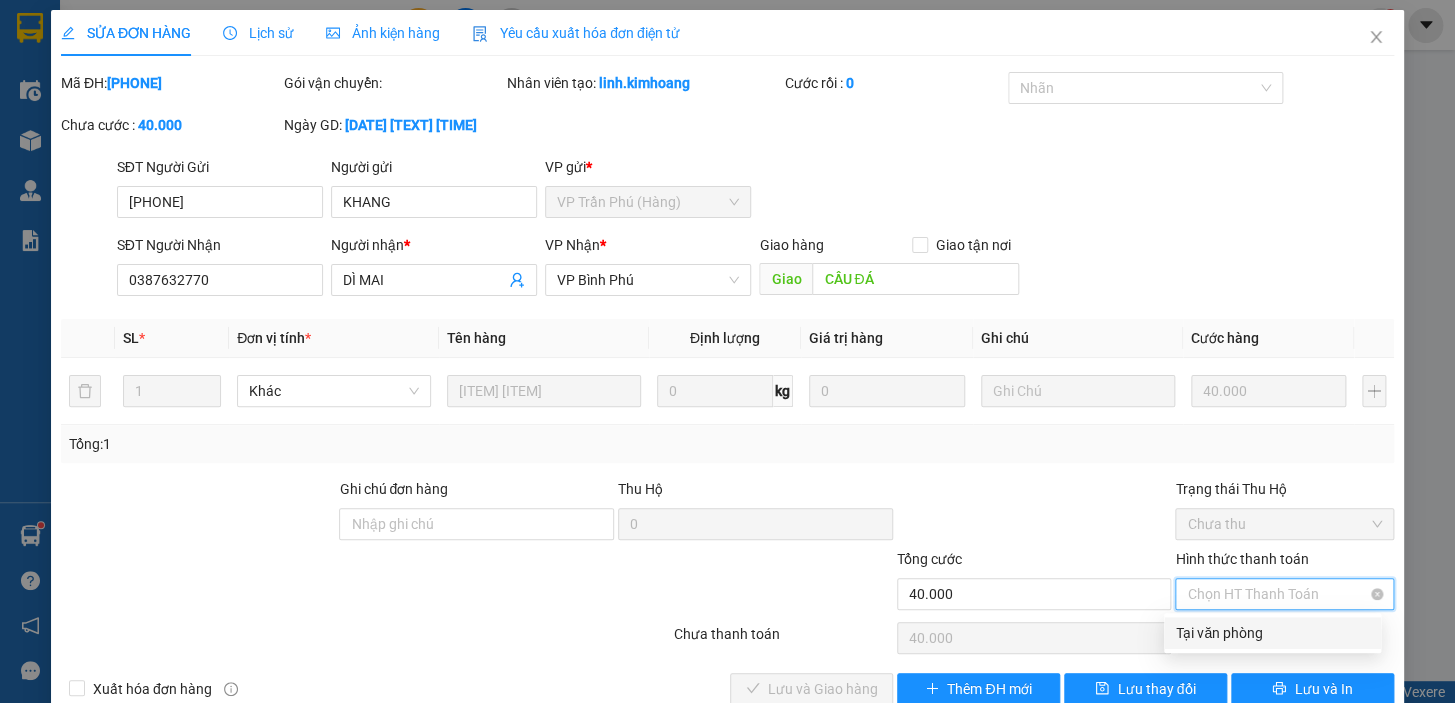 click on "Tại văn phòng" at bounding box center [1272, 633] 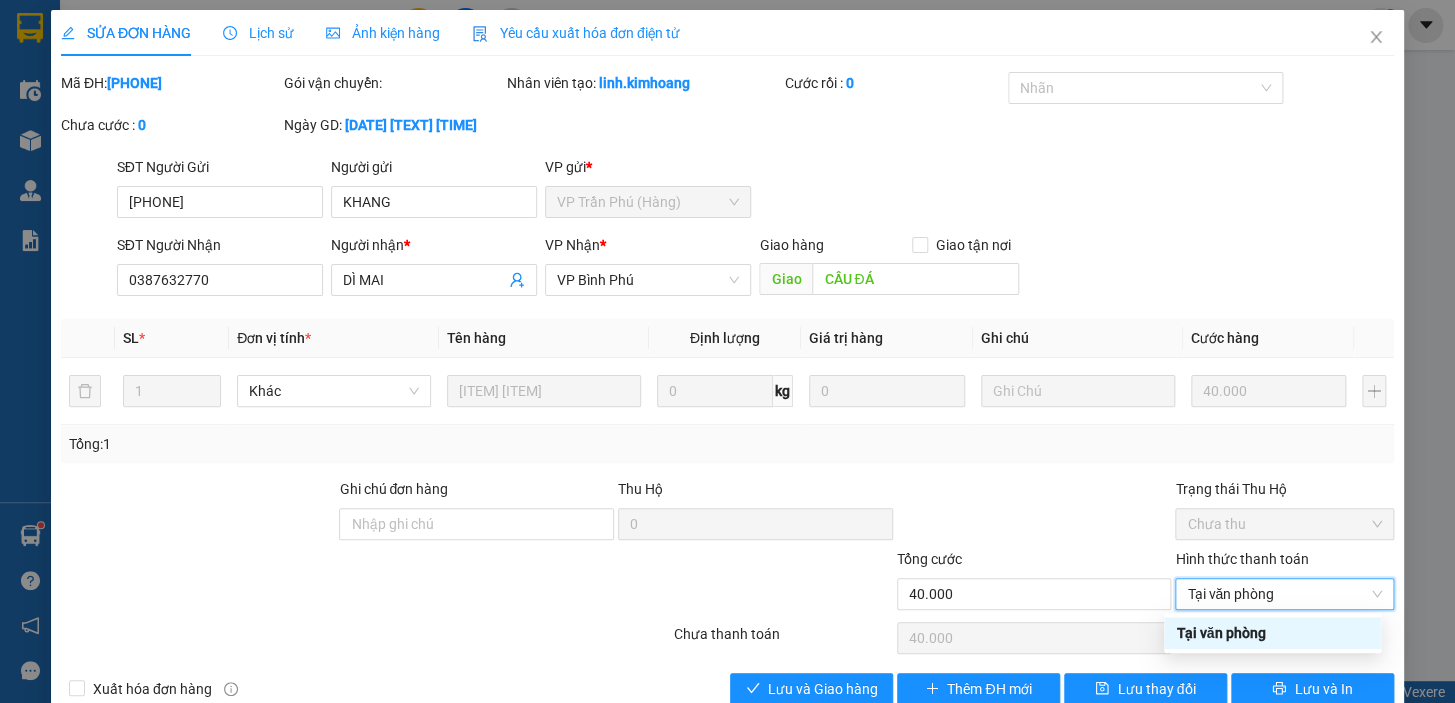 type on "0" 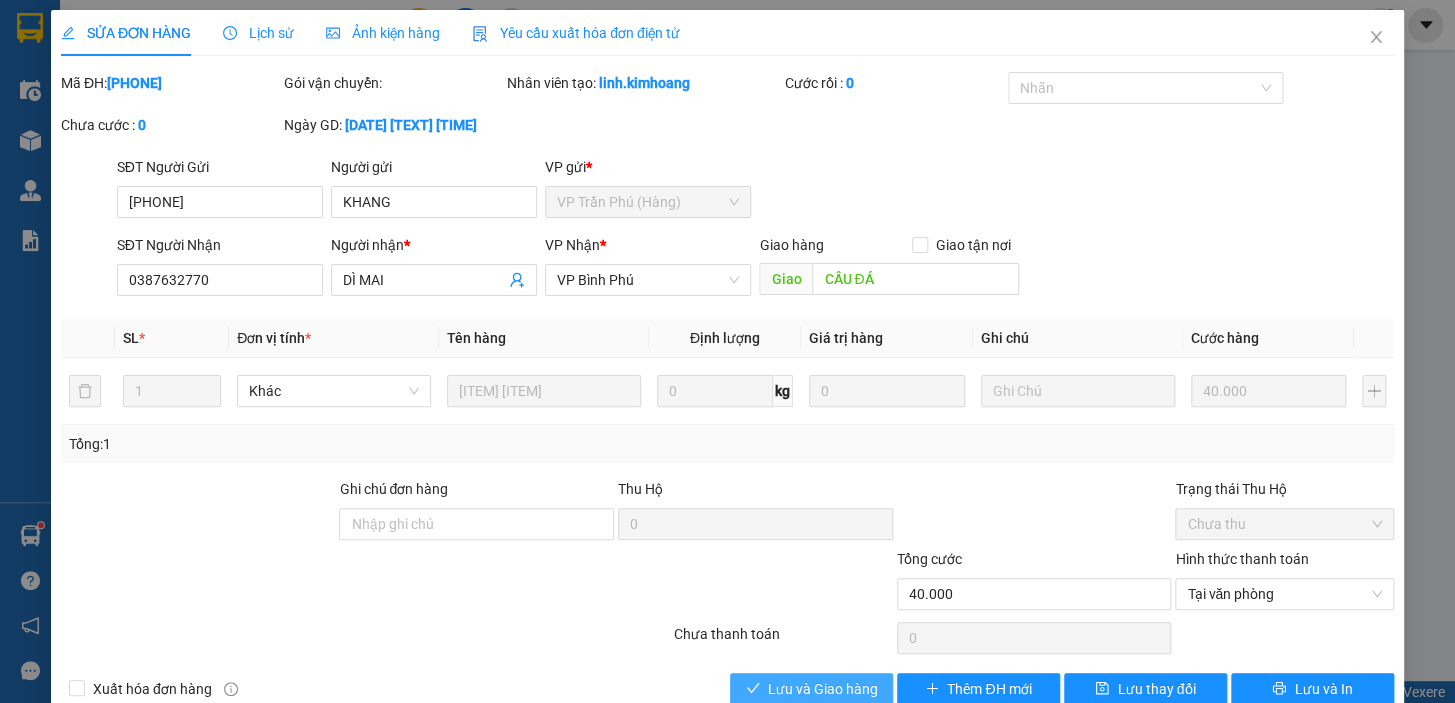 click on "Lưu và Giao hàng" at bounding box center [823, 689] 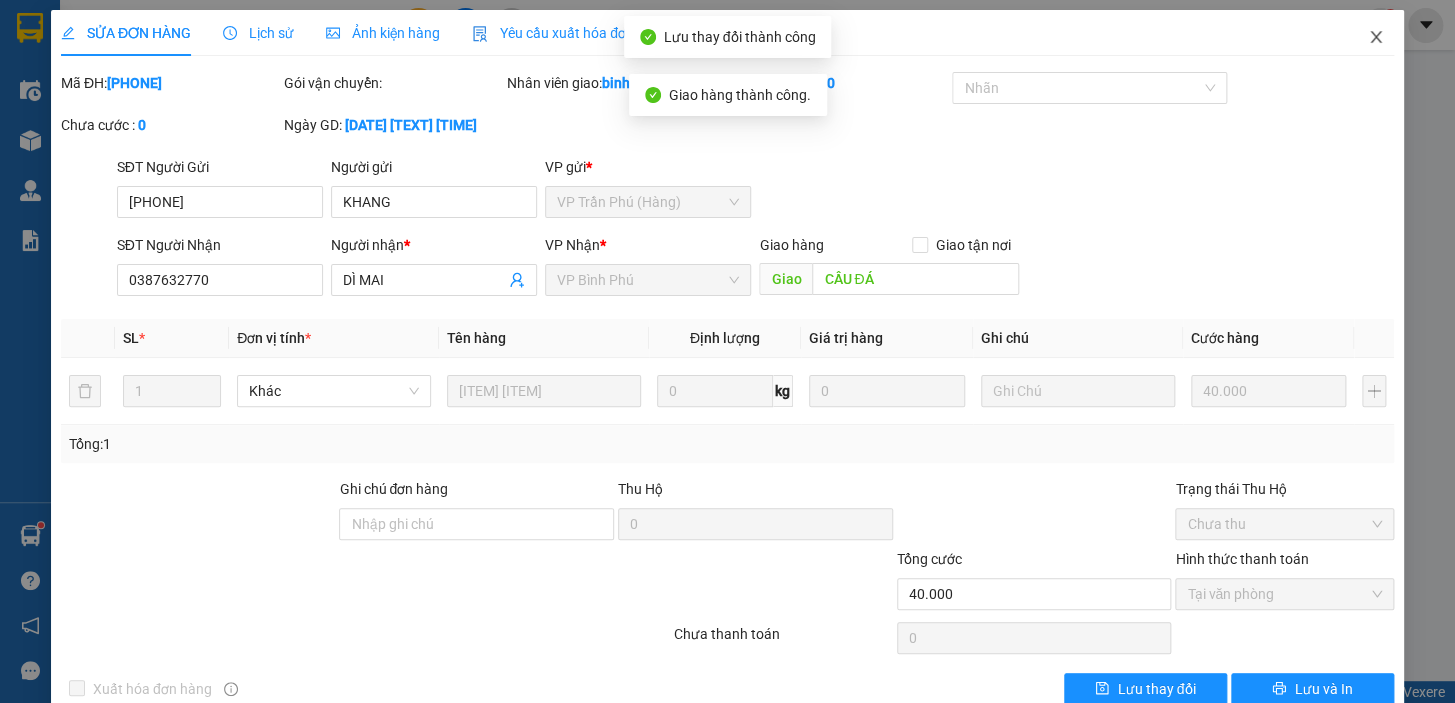 click at bounding box center [1376, 38] 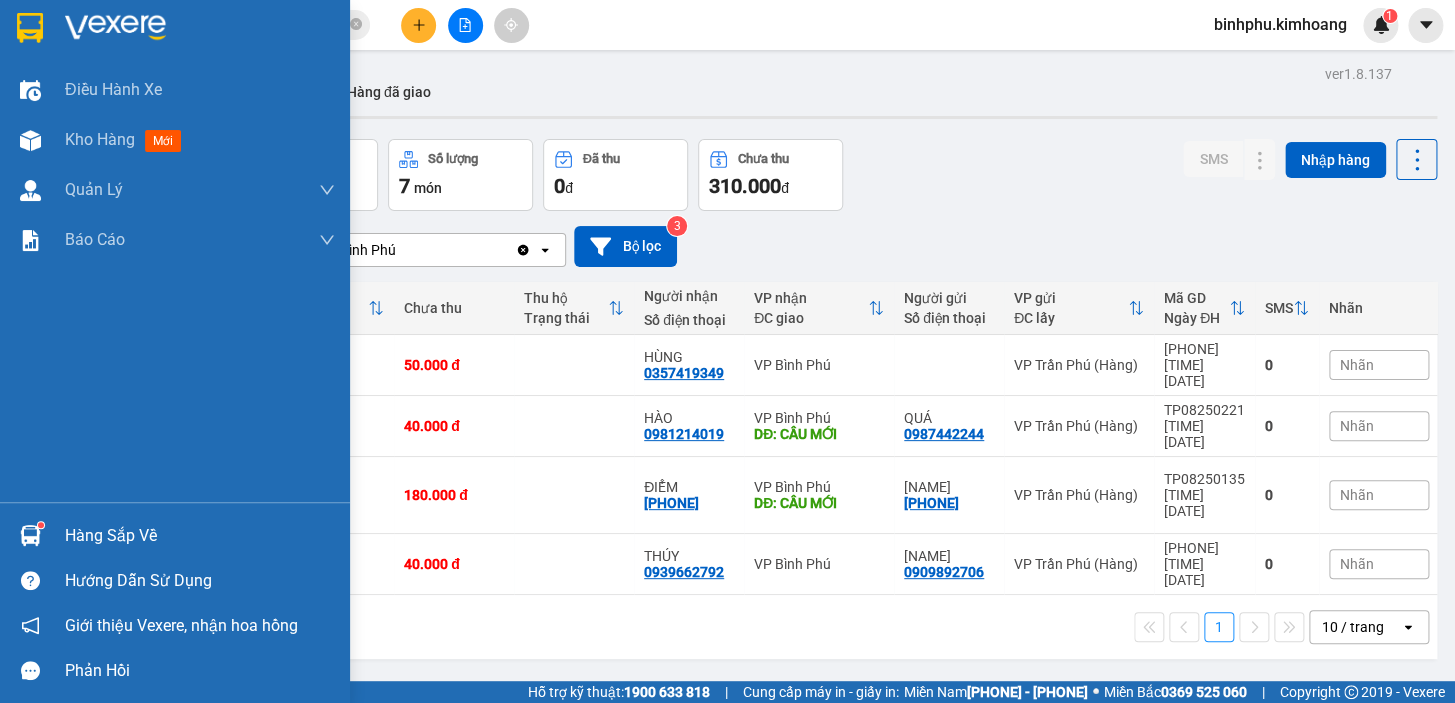 click on "Hàng sắp về Hướng dẫn sử dụng Giới thiệu Vexere, nhận hoa hồng Phản hồi" at bounding box center (175, 597) 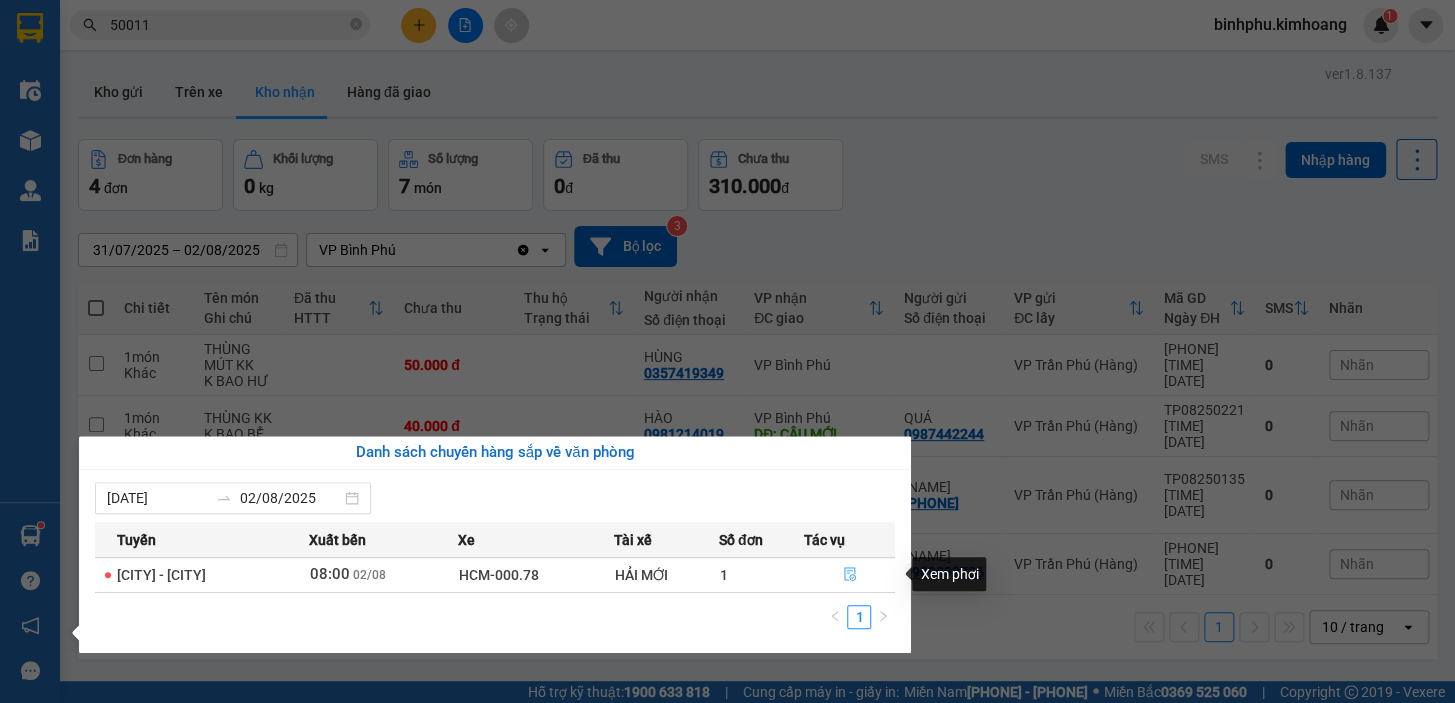 click 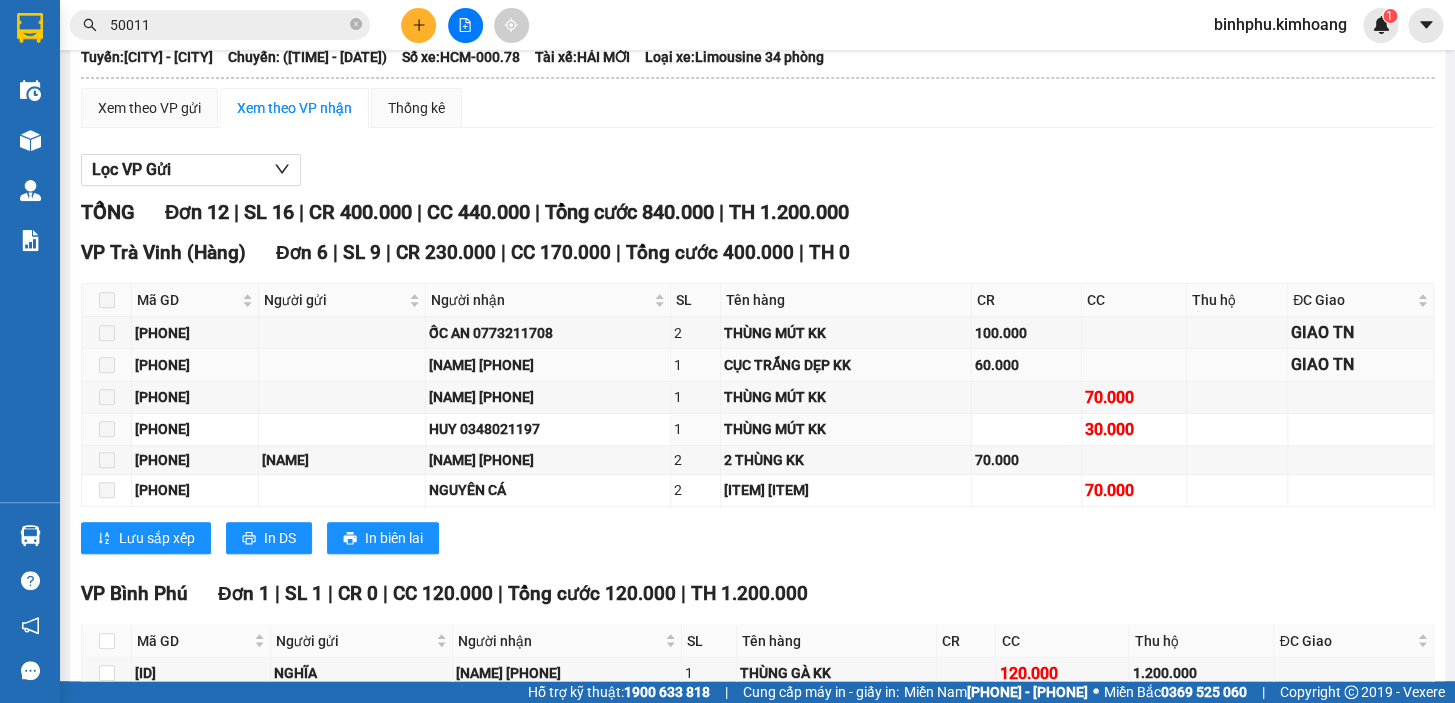 scroll, scrollTop: 0, scrollLeft: 0, axis: both 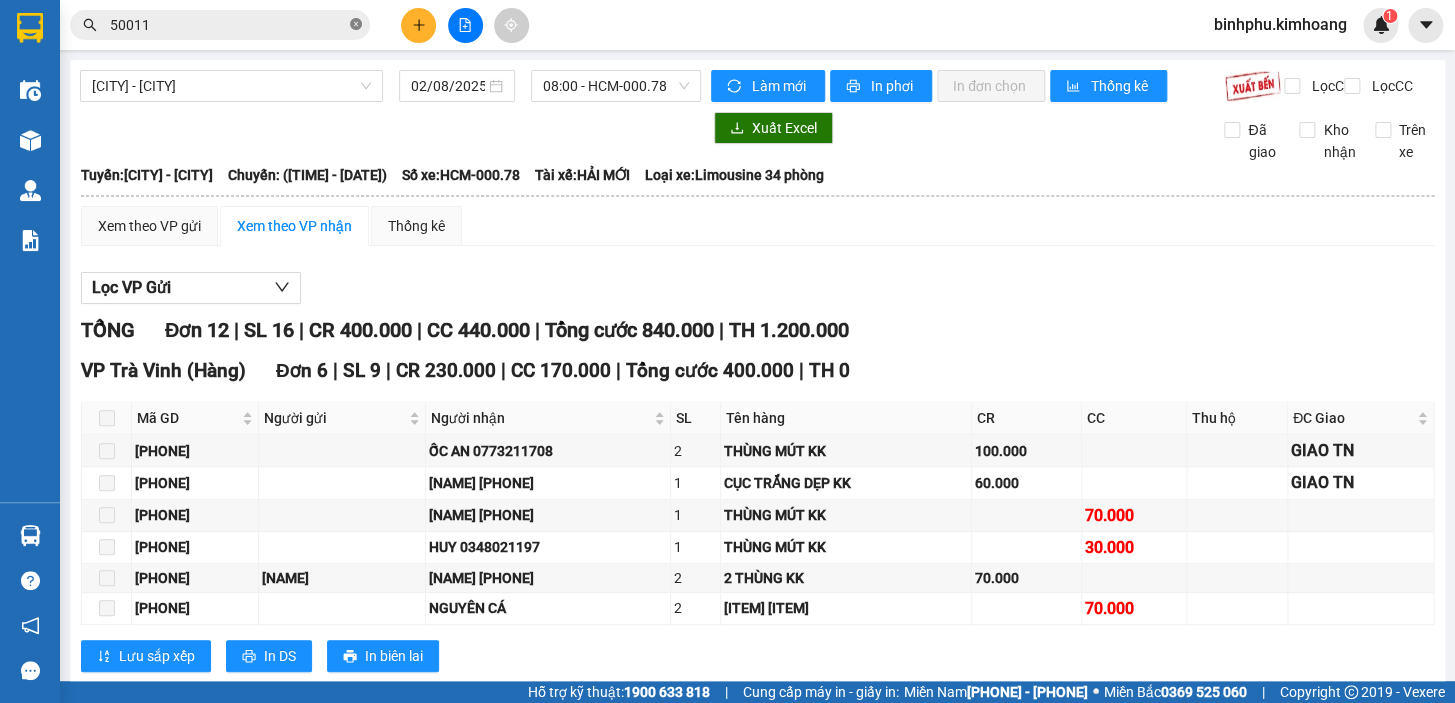 click 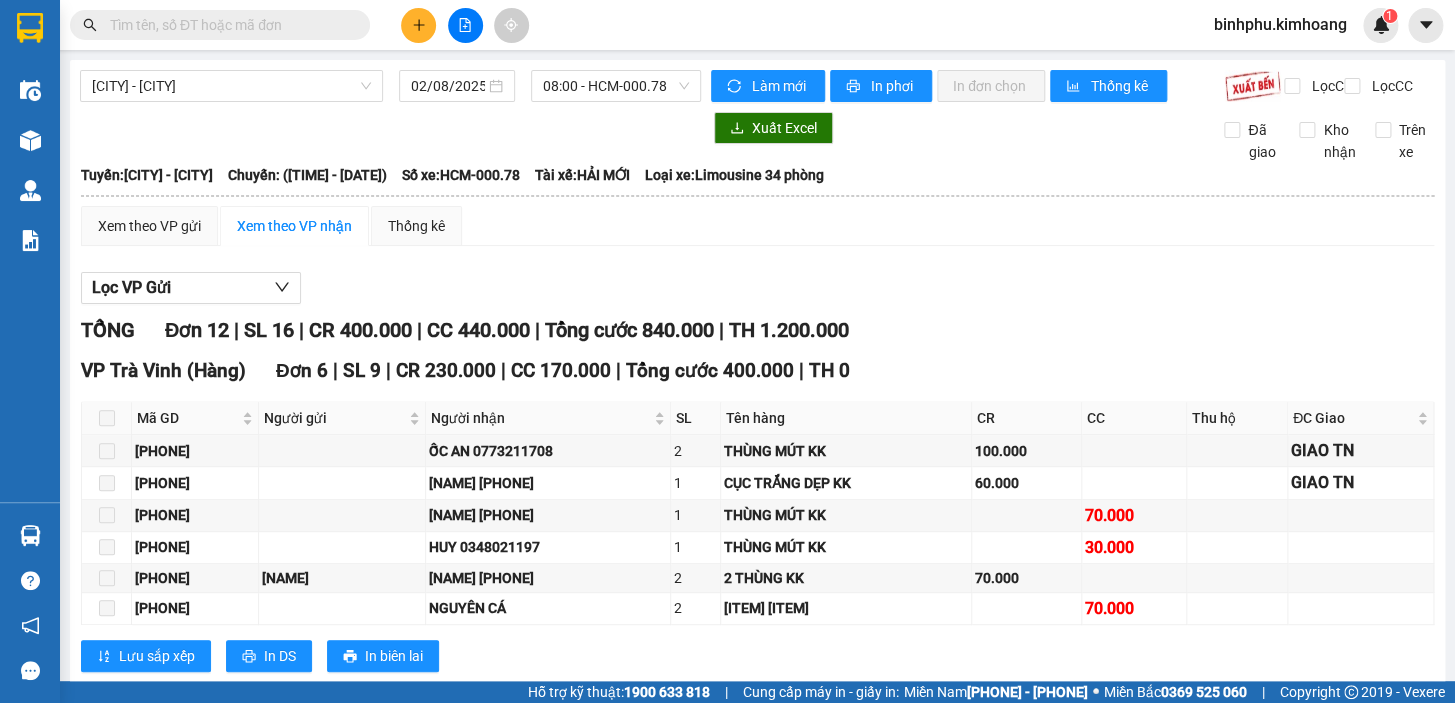 click at bounding box center (228, 25) 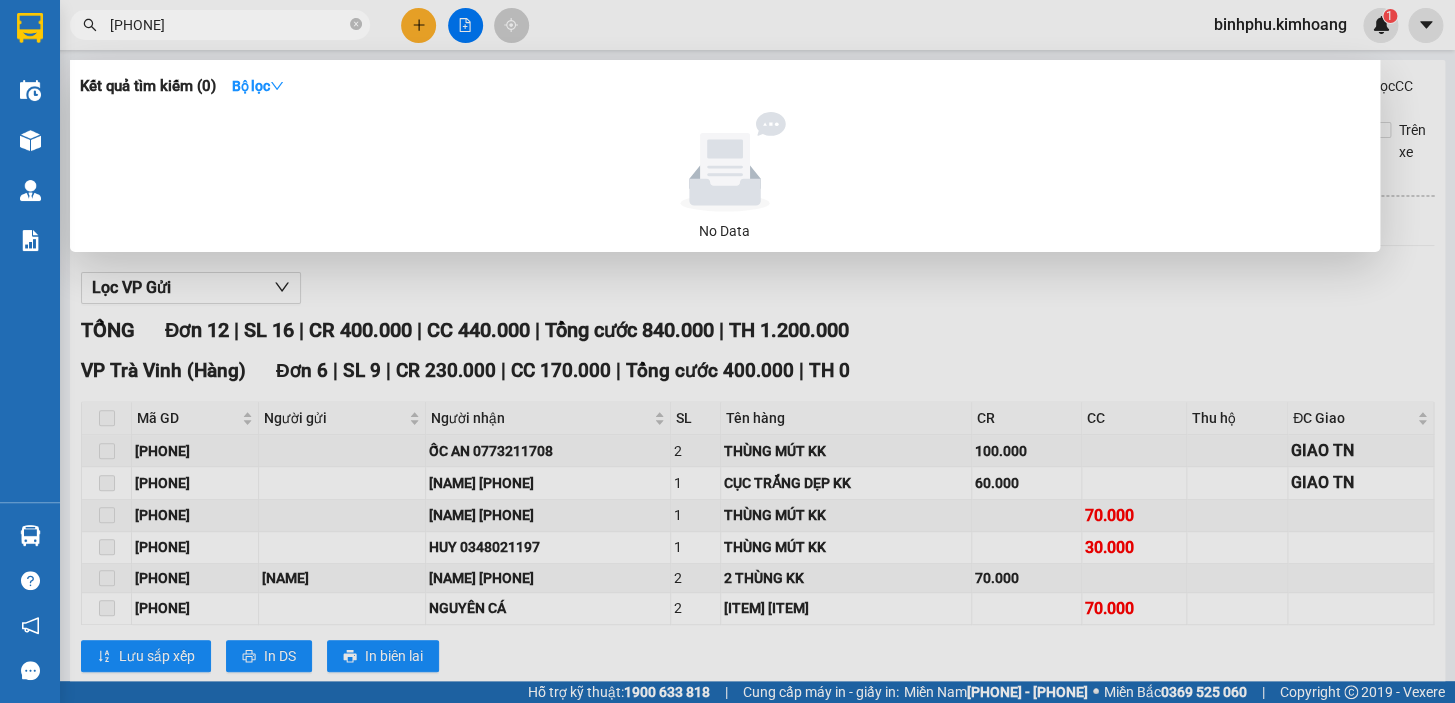 type on "[PHONE]" 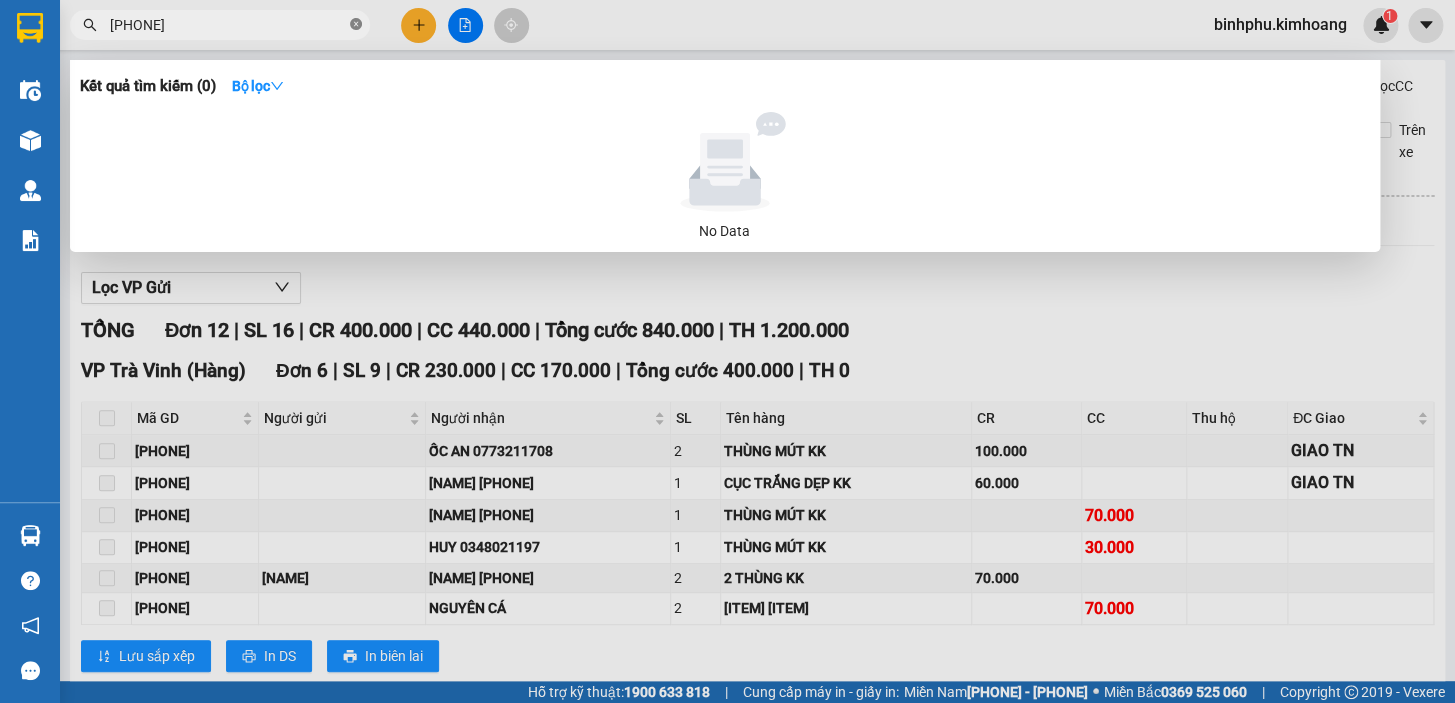 click 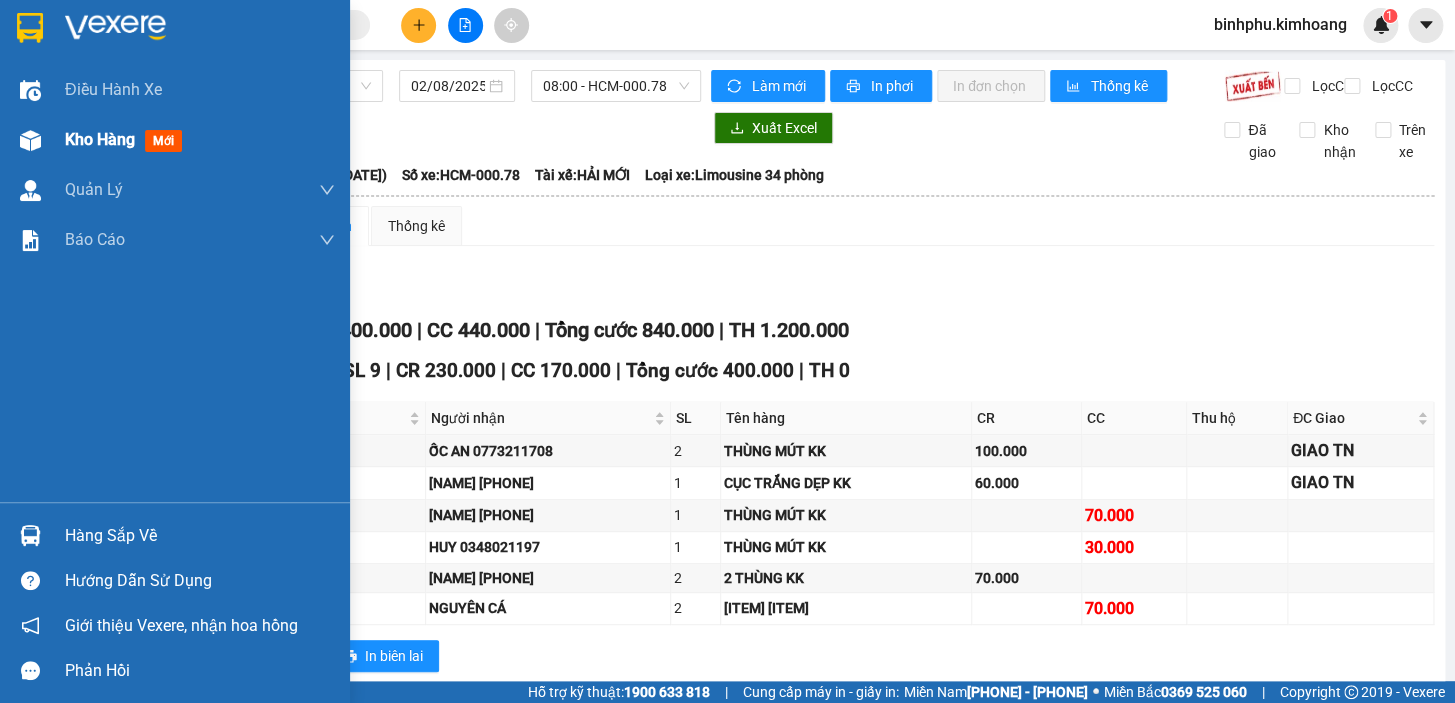 click on "Kho hàng" at bounding box center (100, 139) 